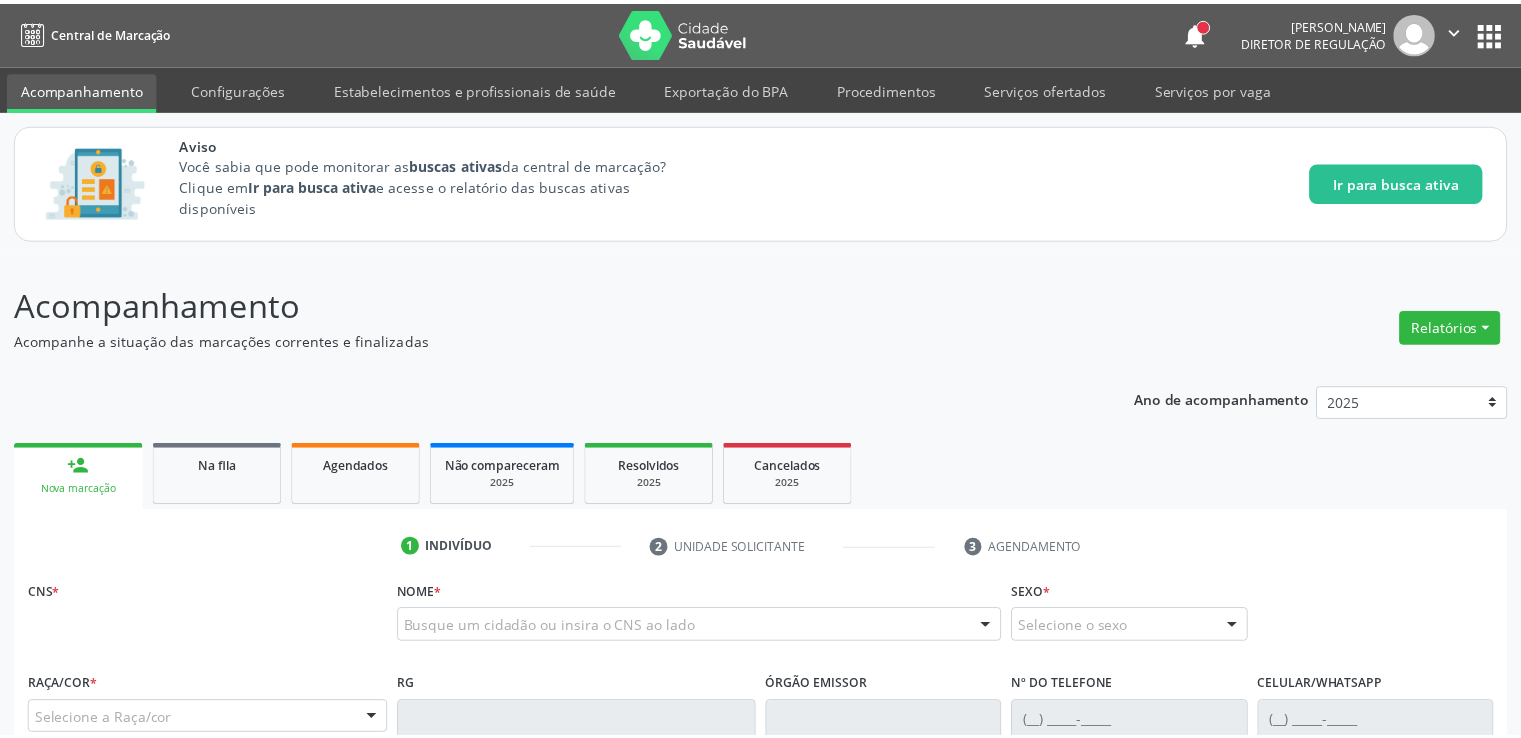 scroll, scrollTop: 0, scrollLeft: 0, axis: both 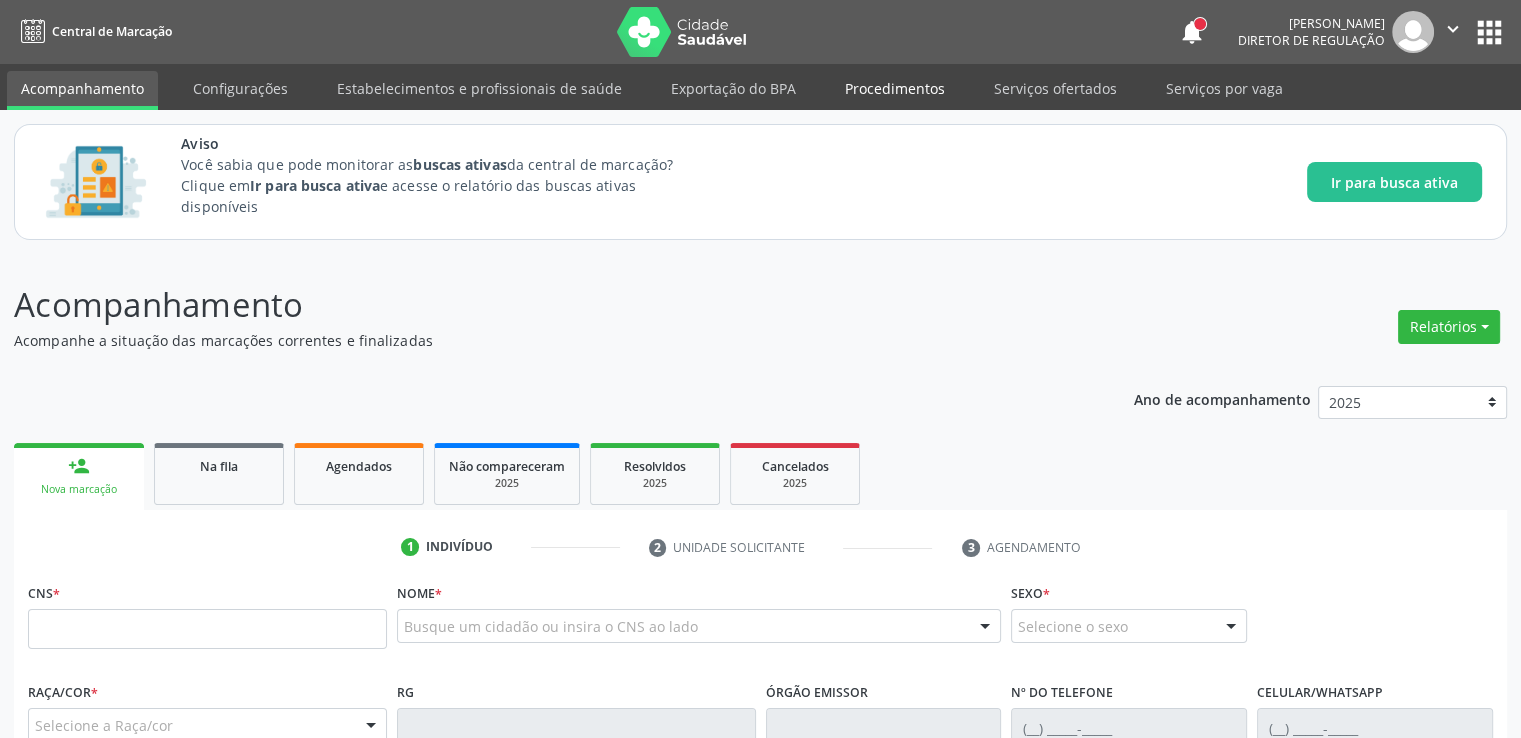 click on "Procedimentos" at bounding box center (895, 88) 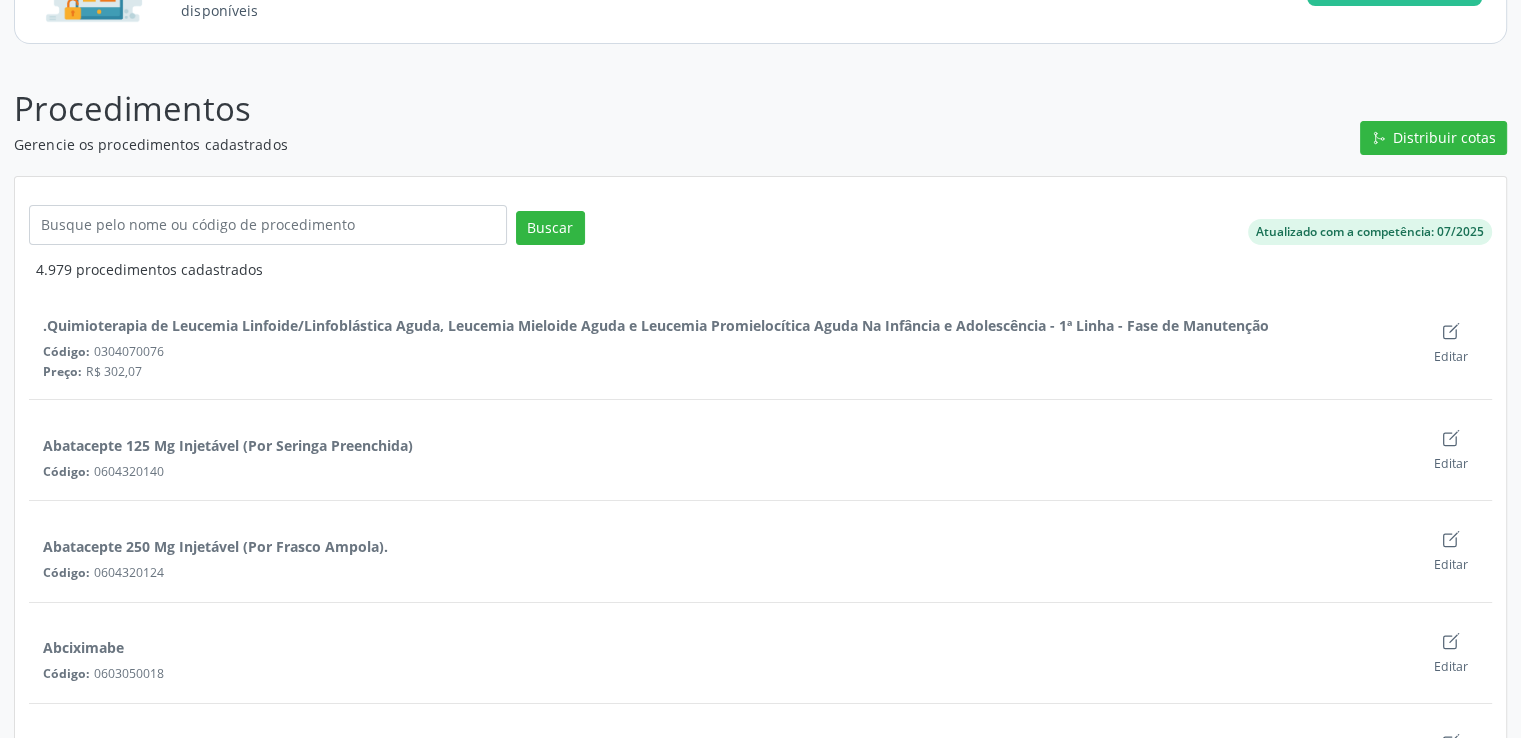 scroll, scrollTop: 200, scrollLeft: 0, axis: vertical 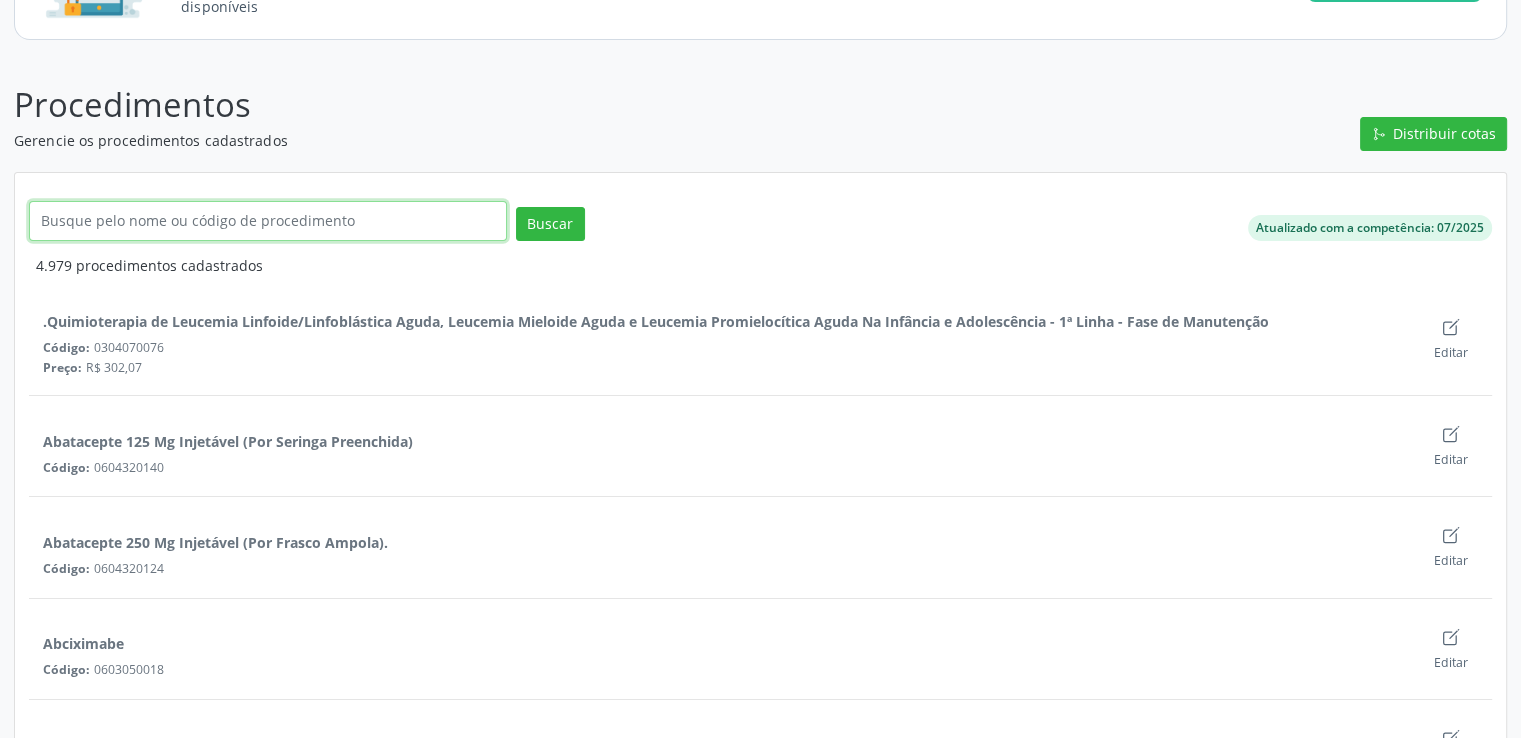 click at bounding box center (268, 221) 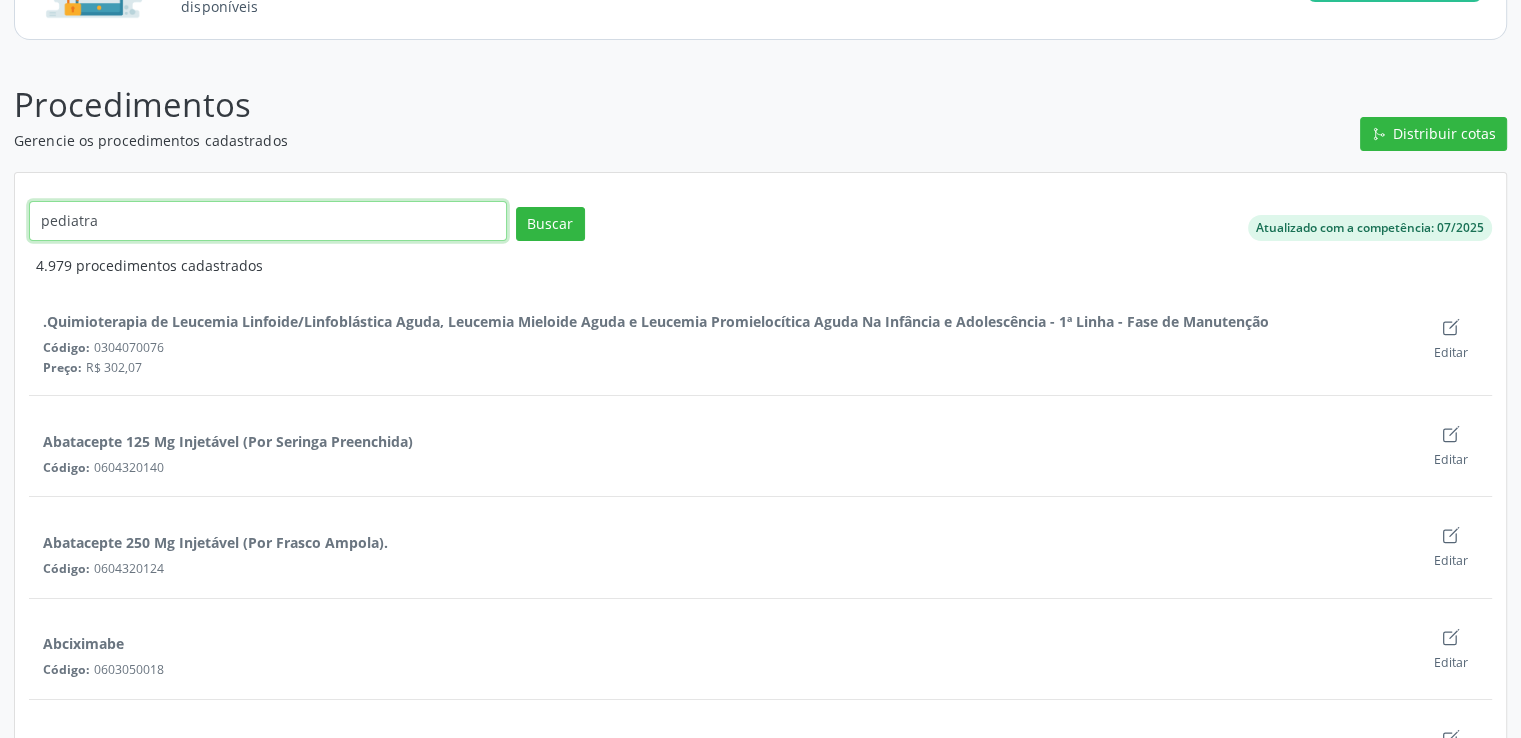 type on "pediatra" 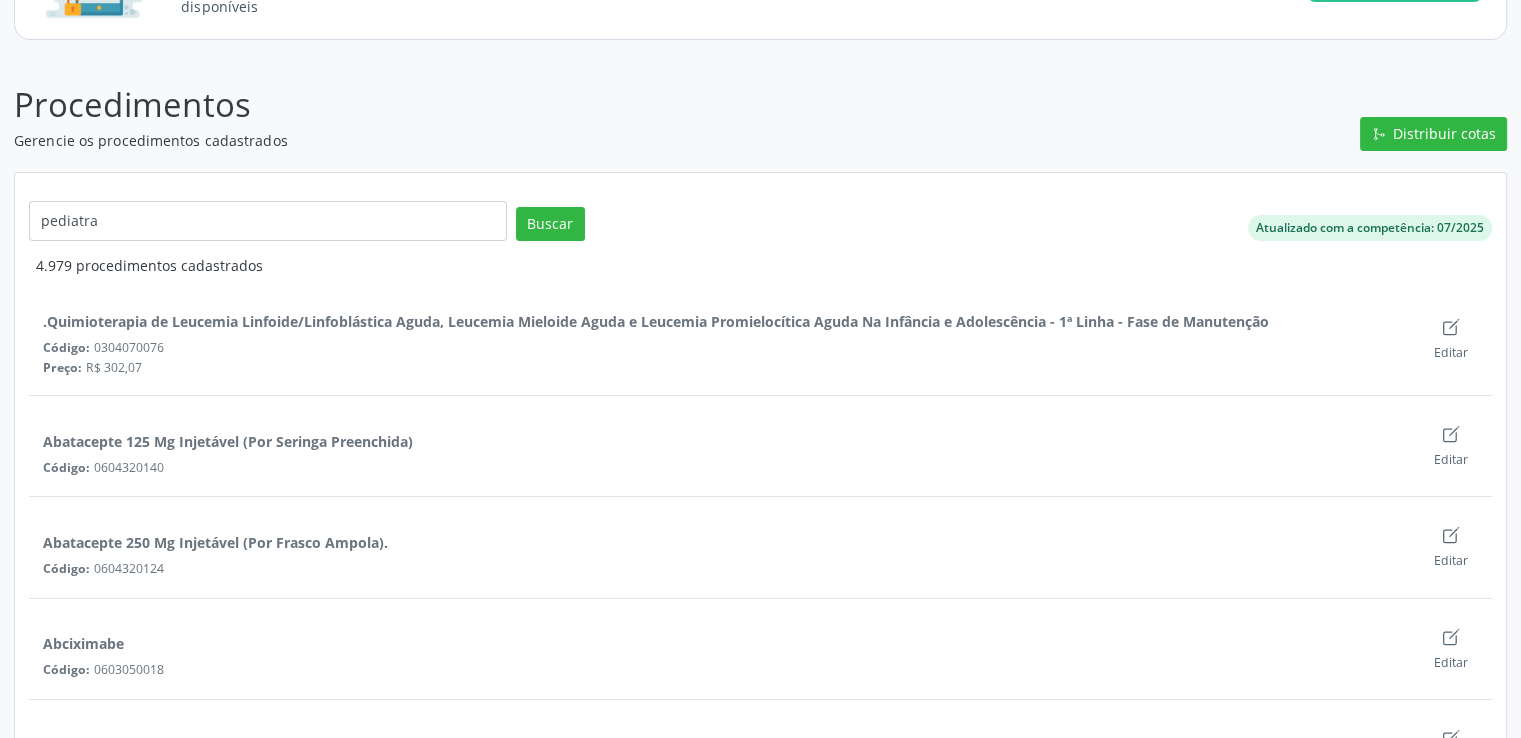 click on "pediatra
Buscar" at bounding box center [512, 228] 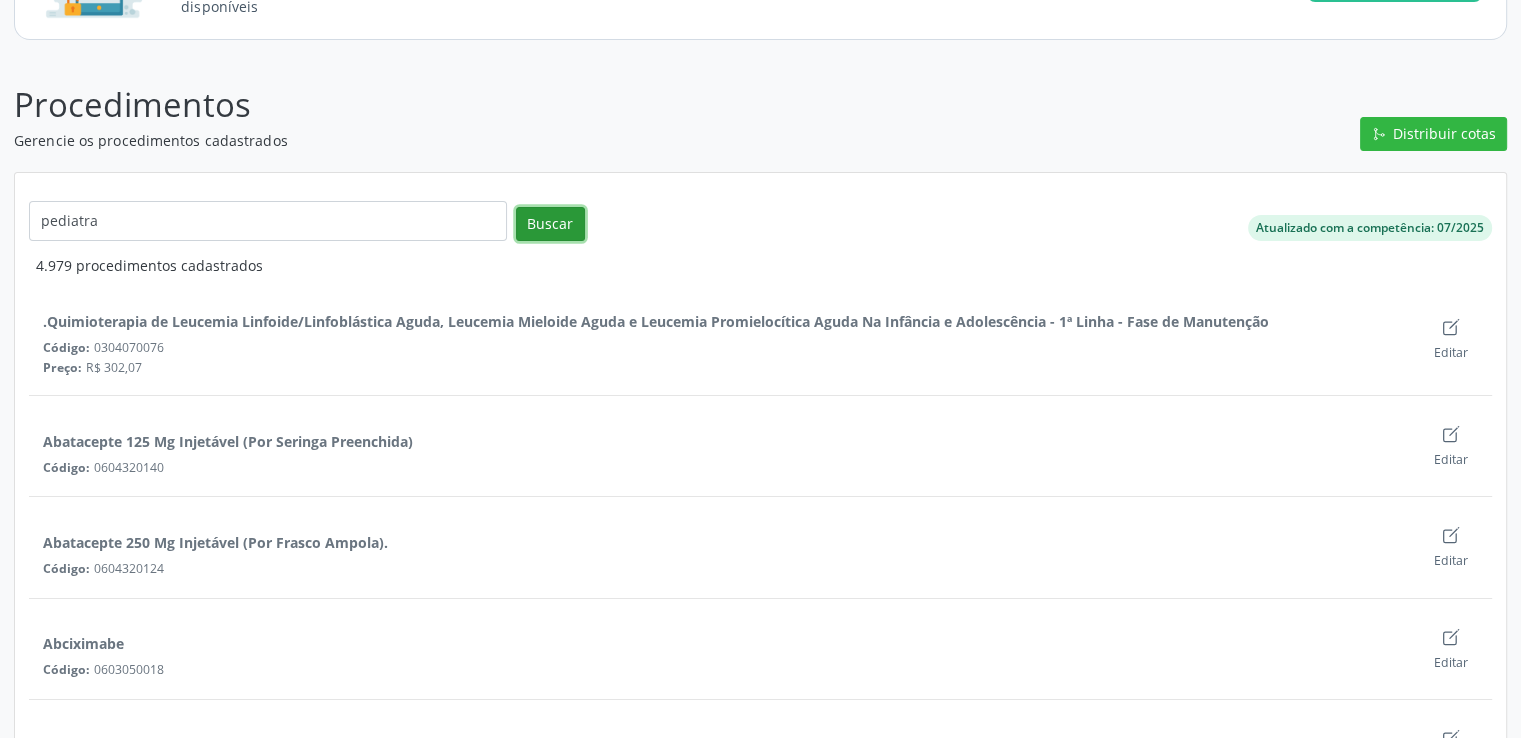 click on "Buscar" at bounding box center (550, 224) 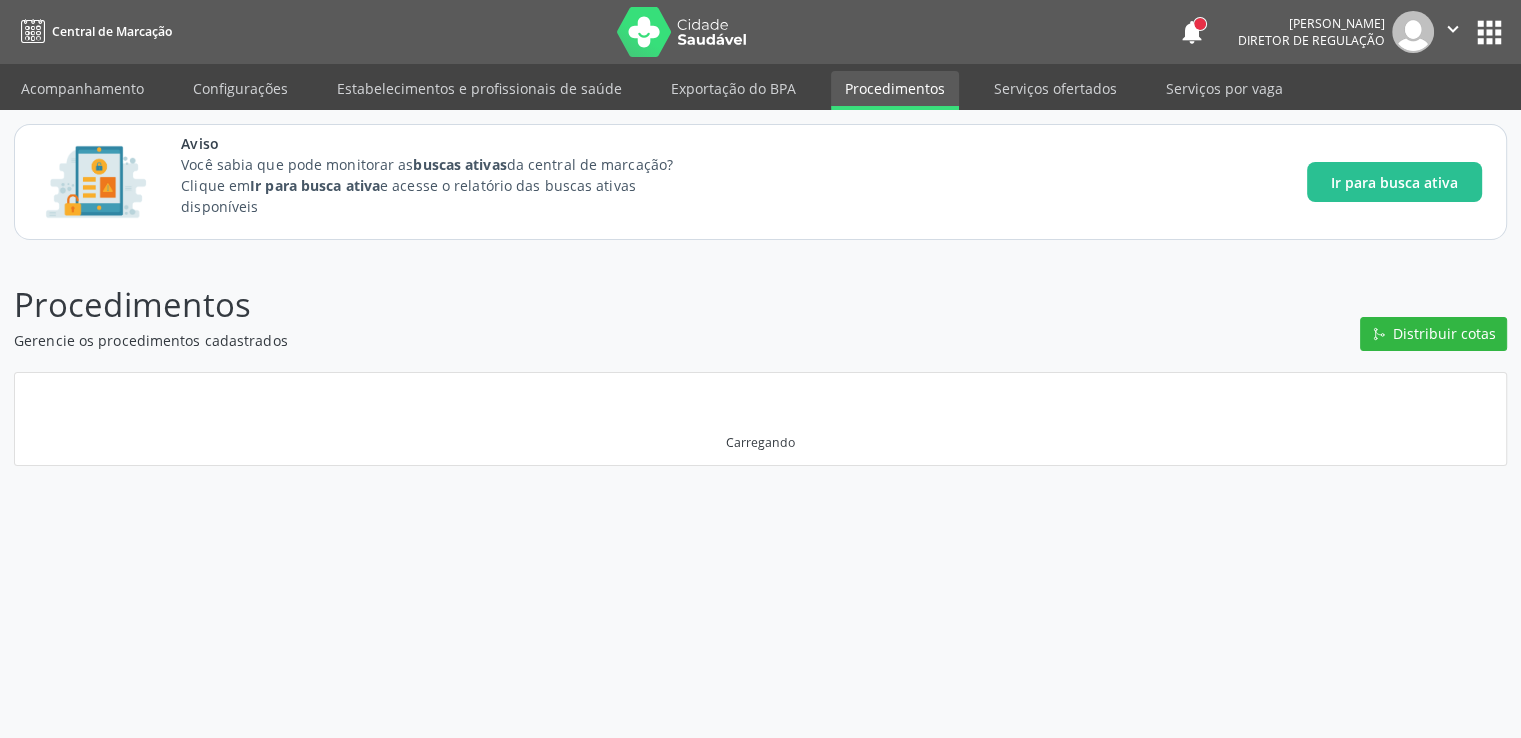 scroll, scrollTop: 0, scrollLeft: 0, axis: both 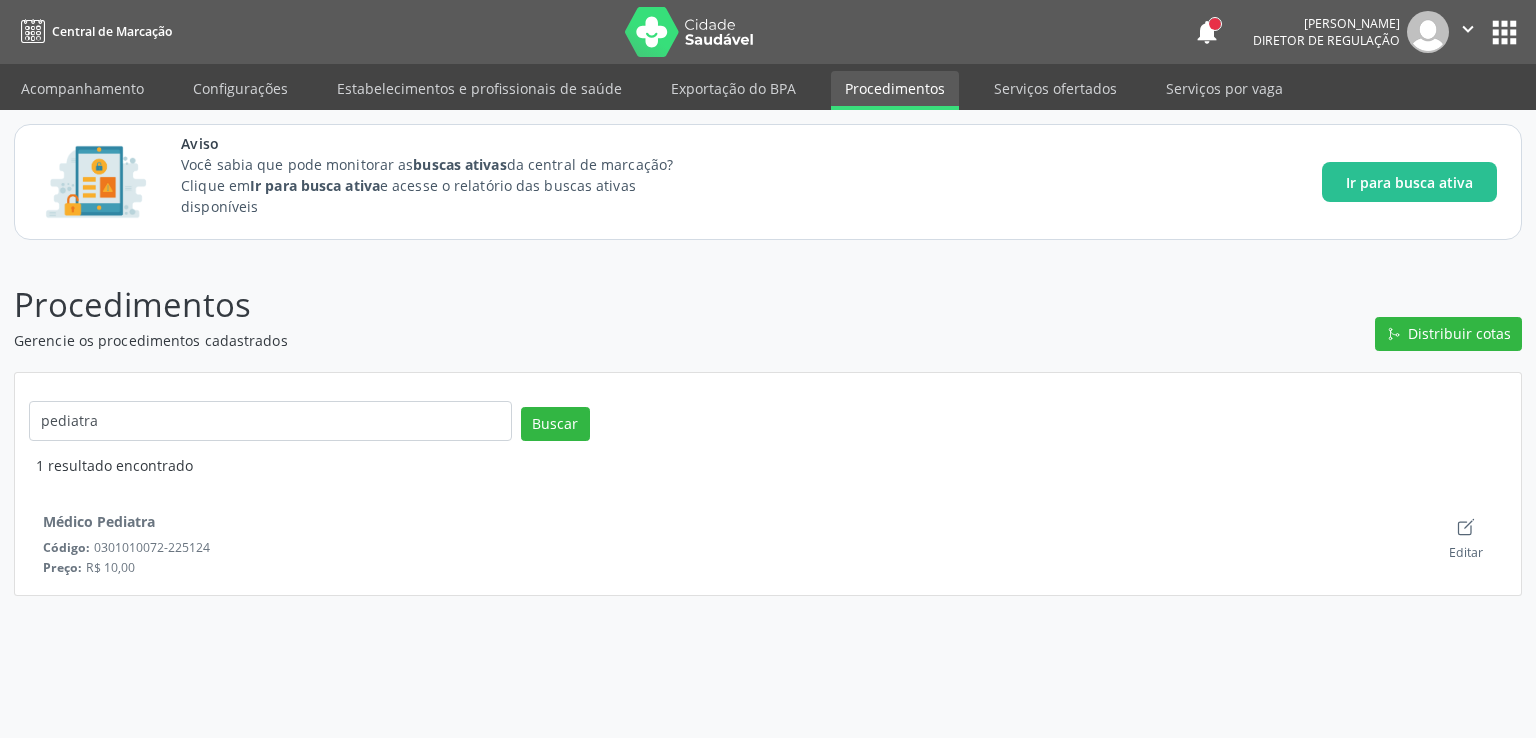 drag, startPoint x: 96, startPoint y: 545, endPoint x: 163, endPoint y: 538, distance: 67.36468 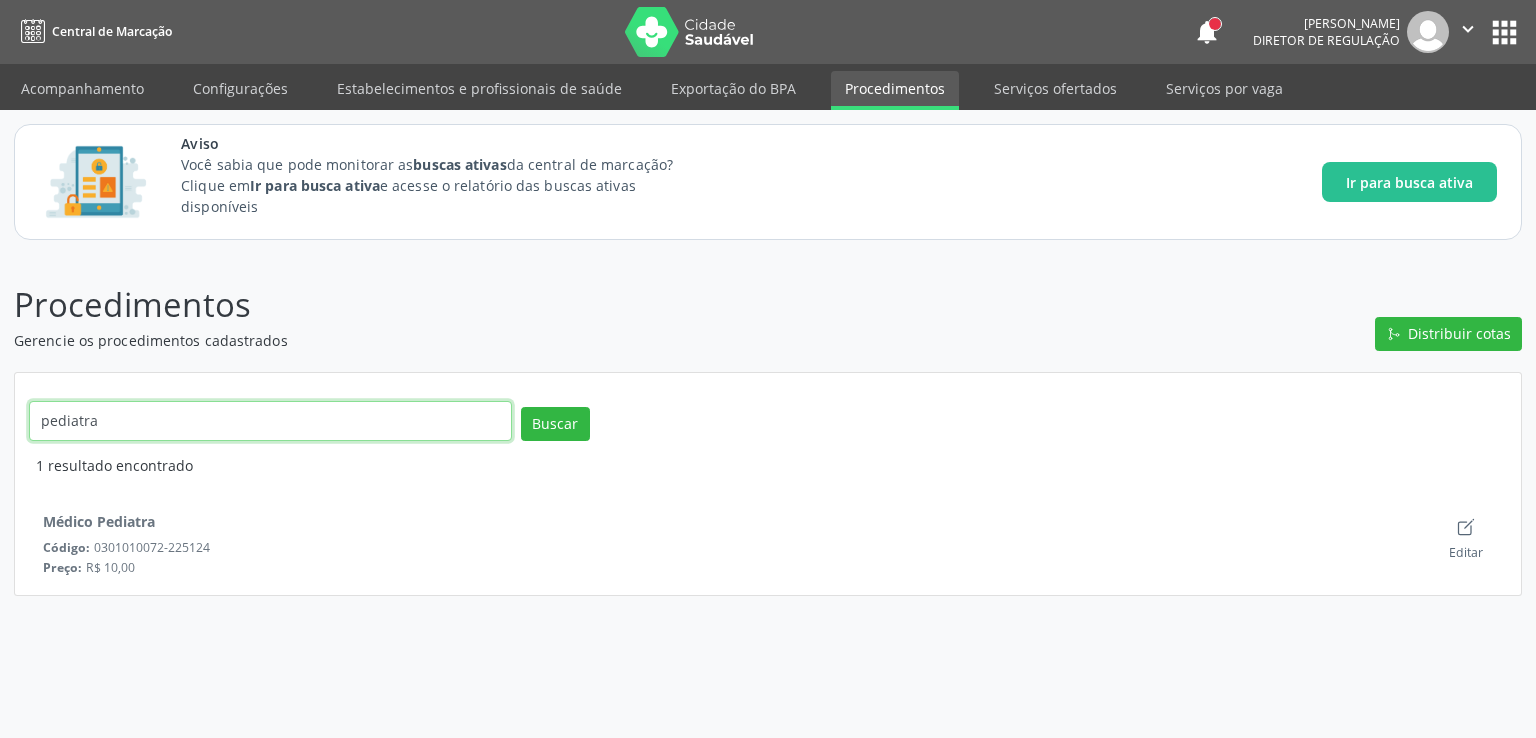 drag, startPoint x: 148, startPoint y: 426, endPoint x: 0, endPoint y: 435, distance: 148.27339 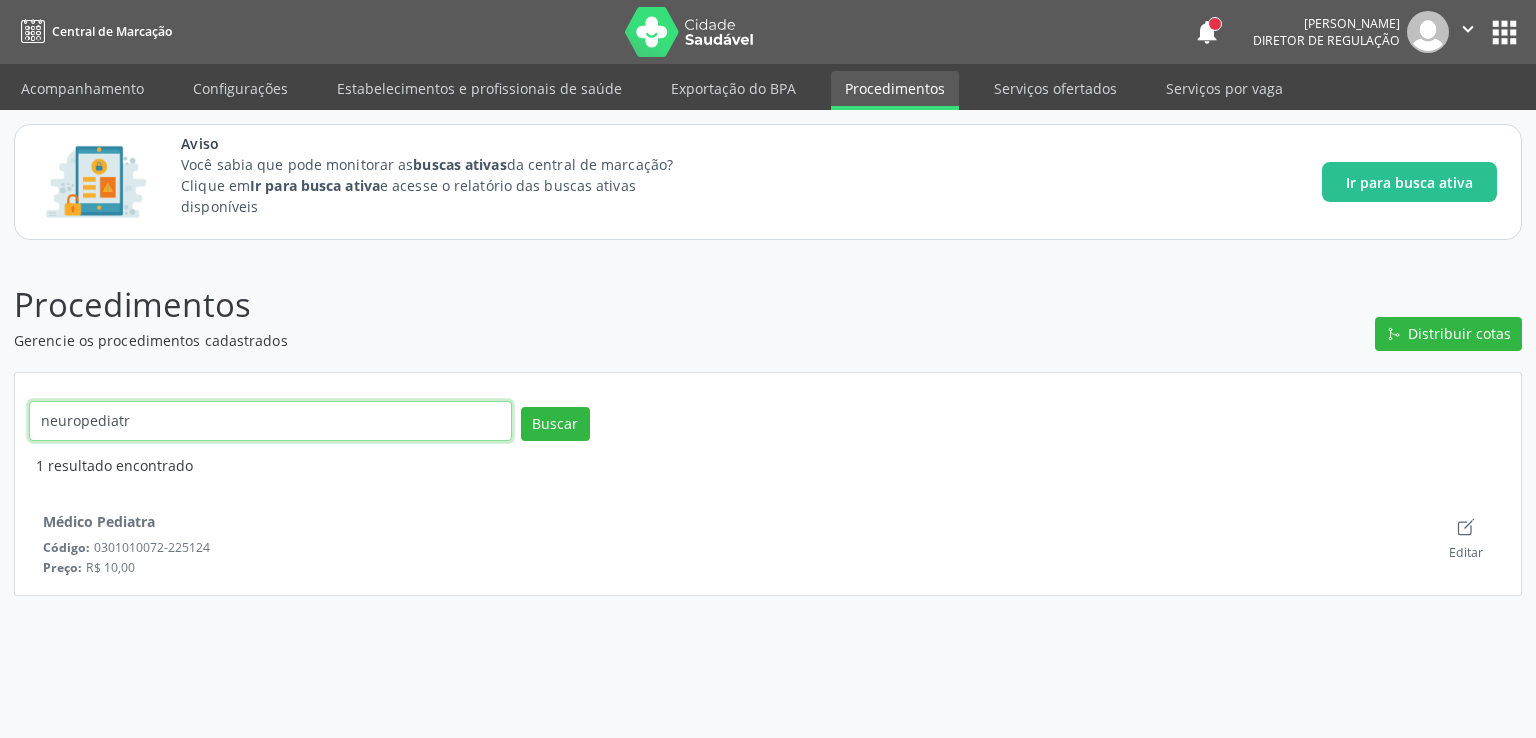 type on "neuropediatra" 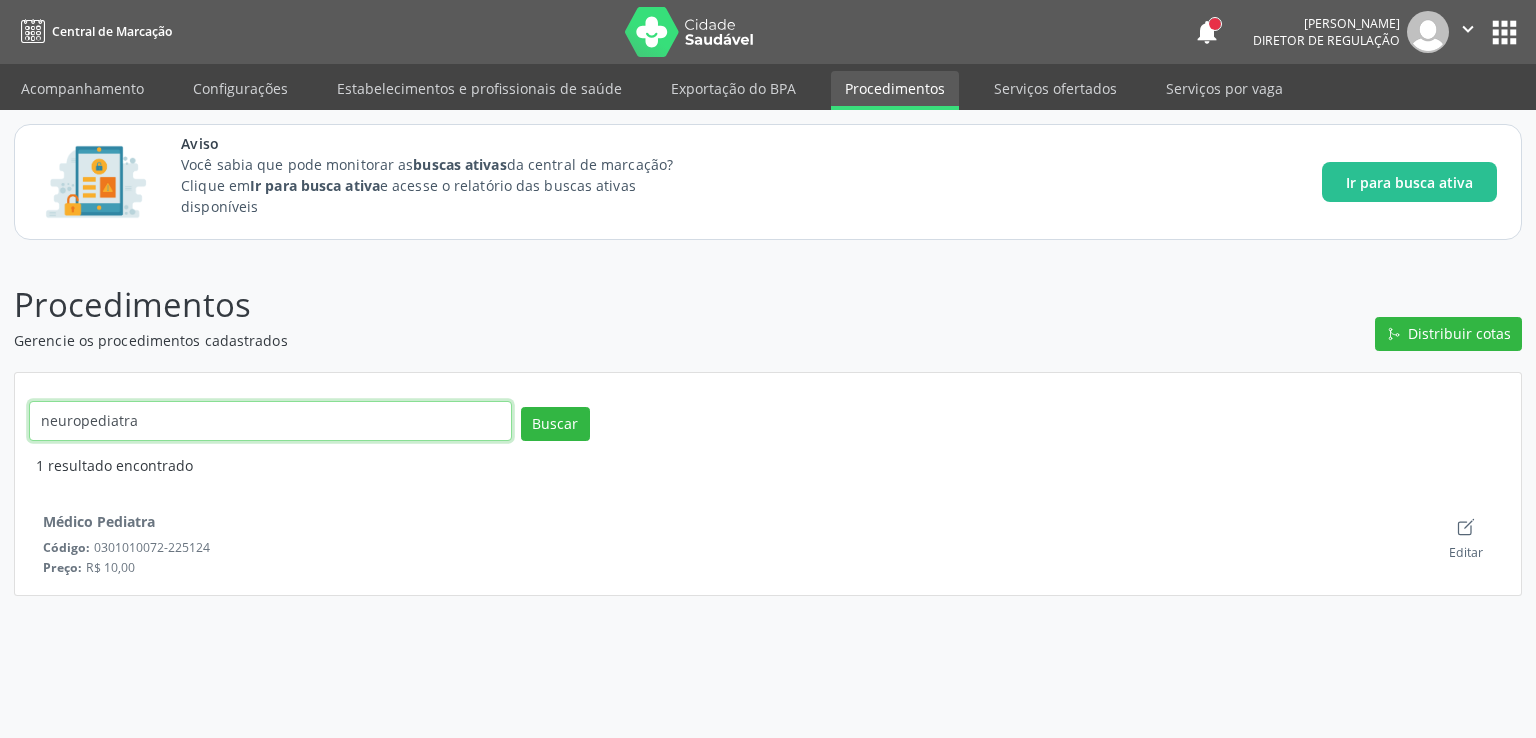 click on "Buscar" at bounding box center [555, 424] 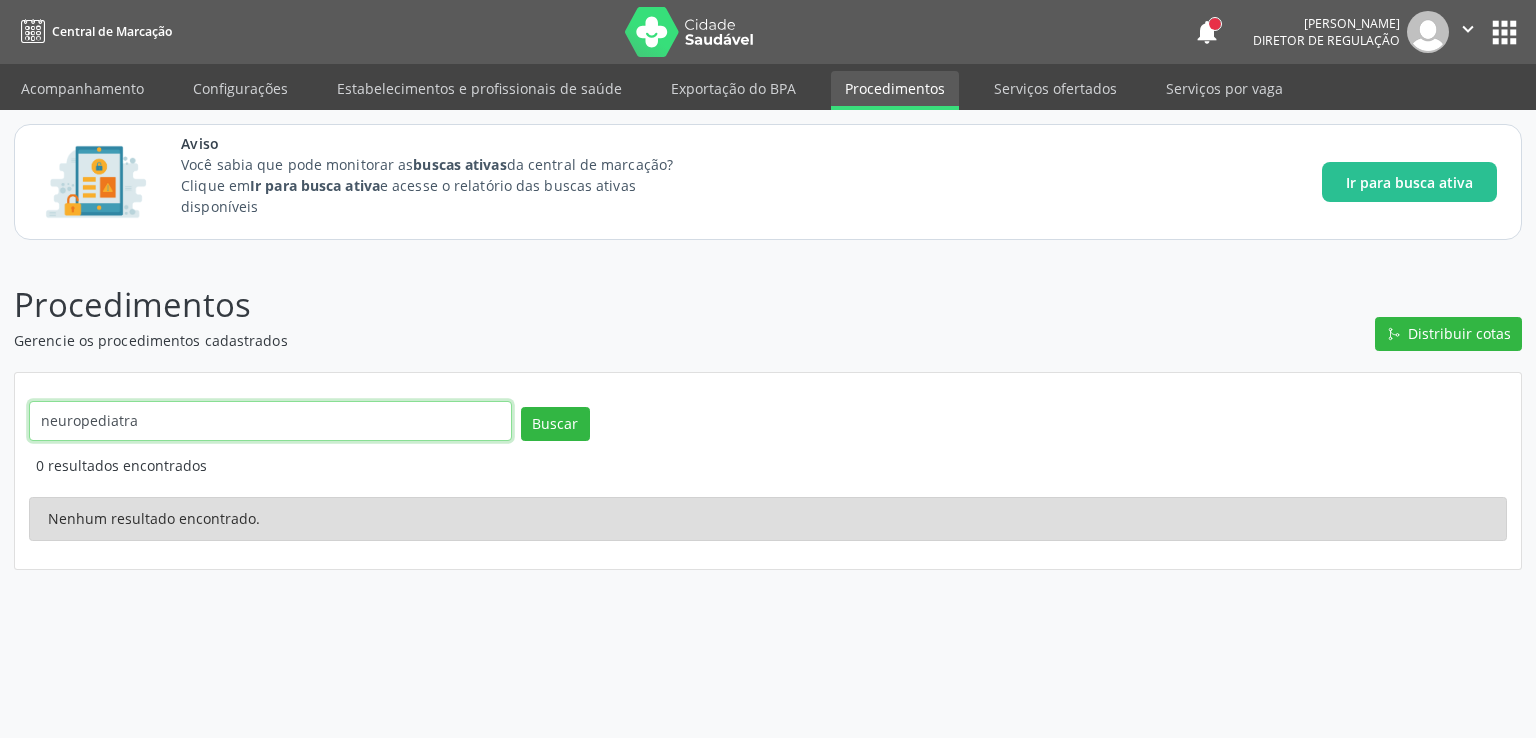 click on "neuropediatra" at bounding box center (270, 421) 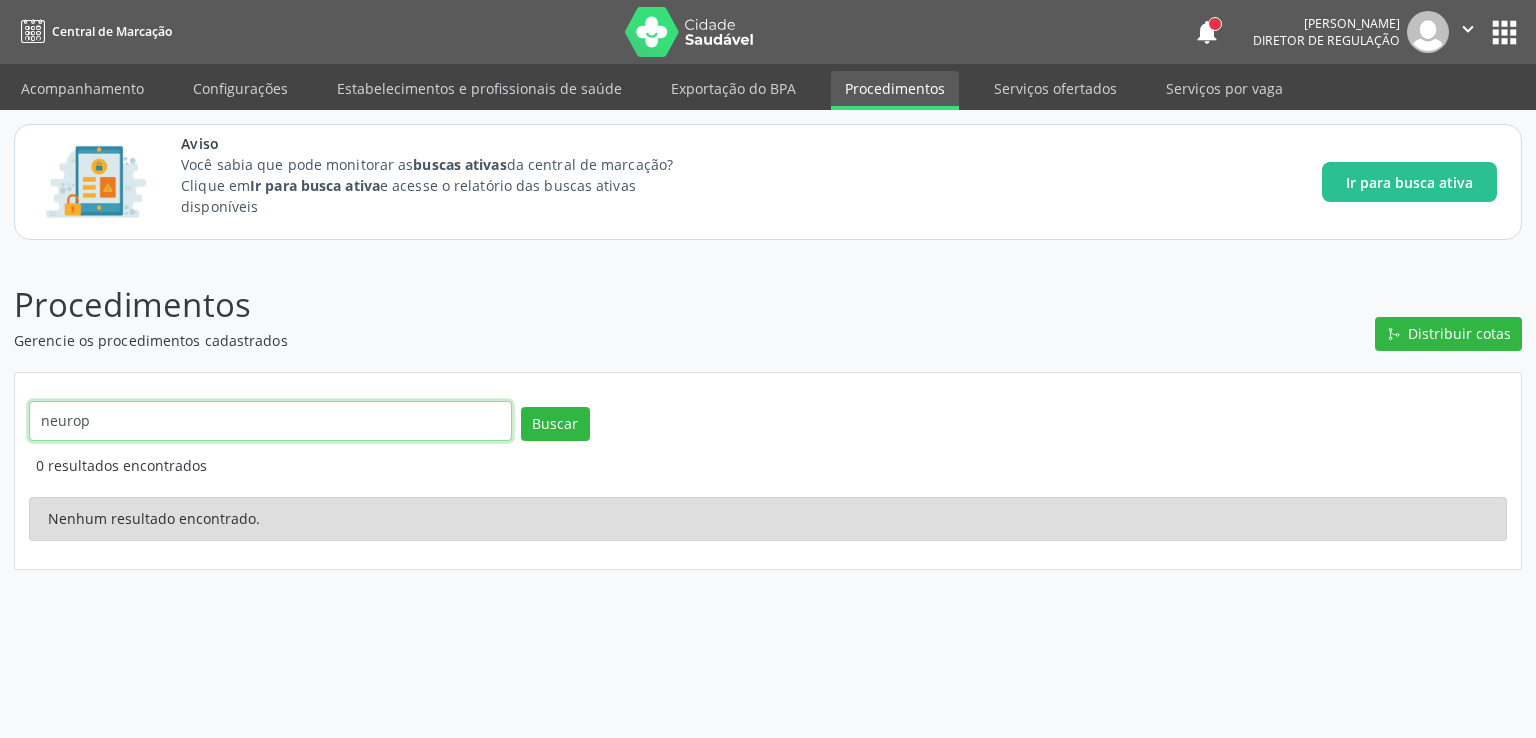 type on "neuro" 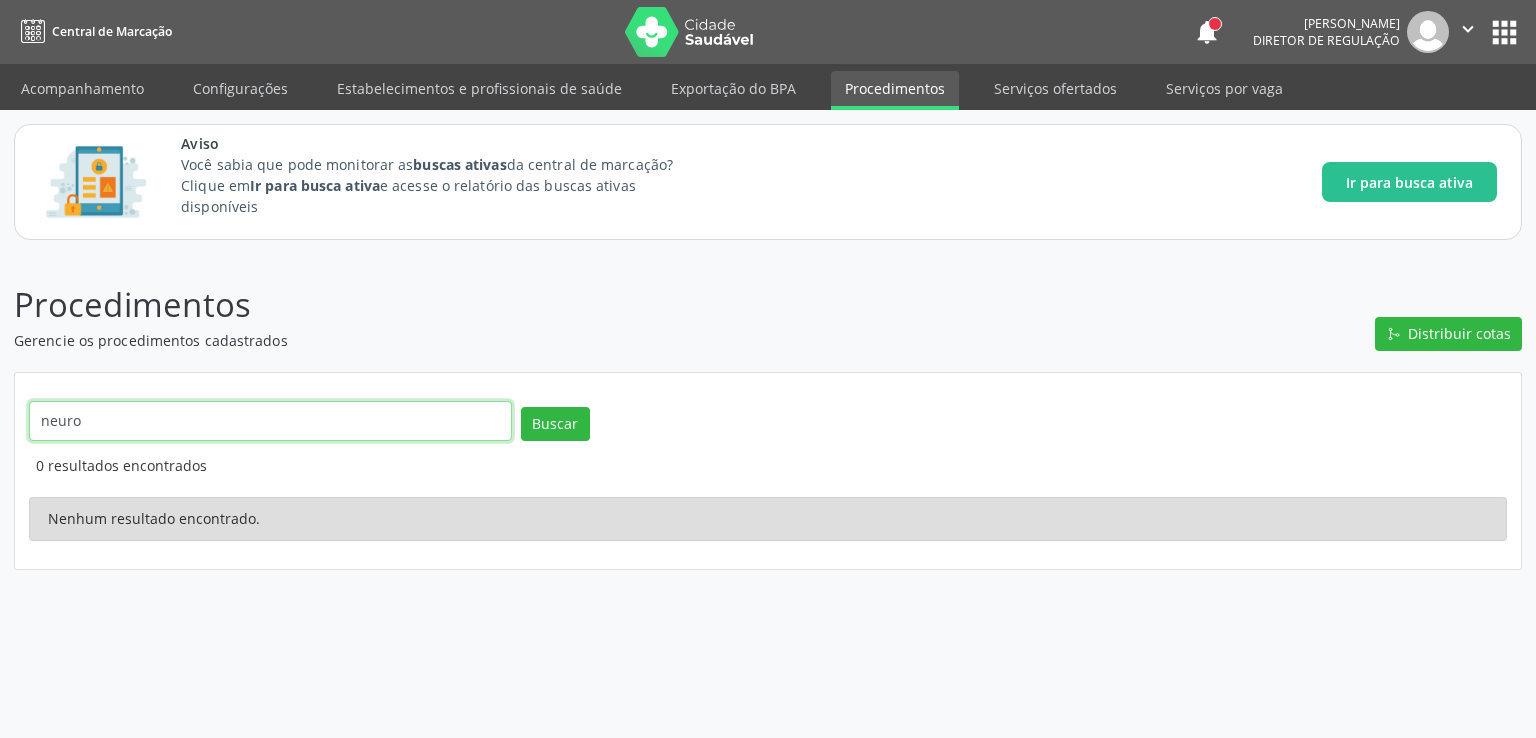 click on "Buscar" at bounding box center [555, 424] 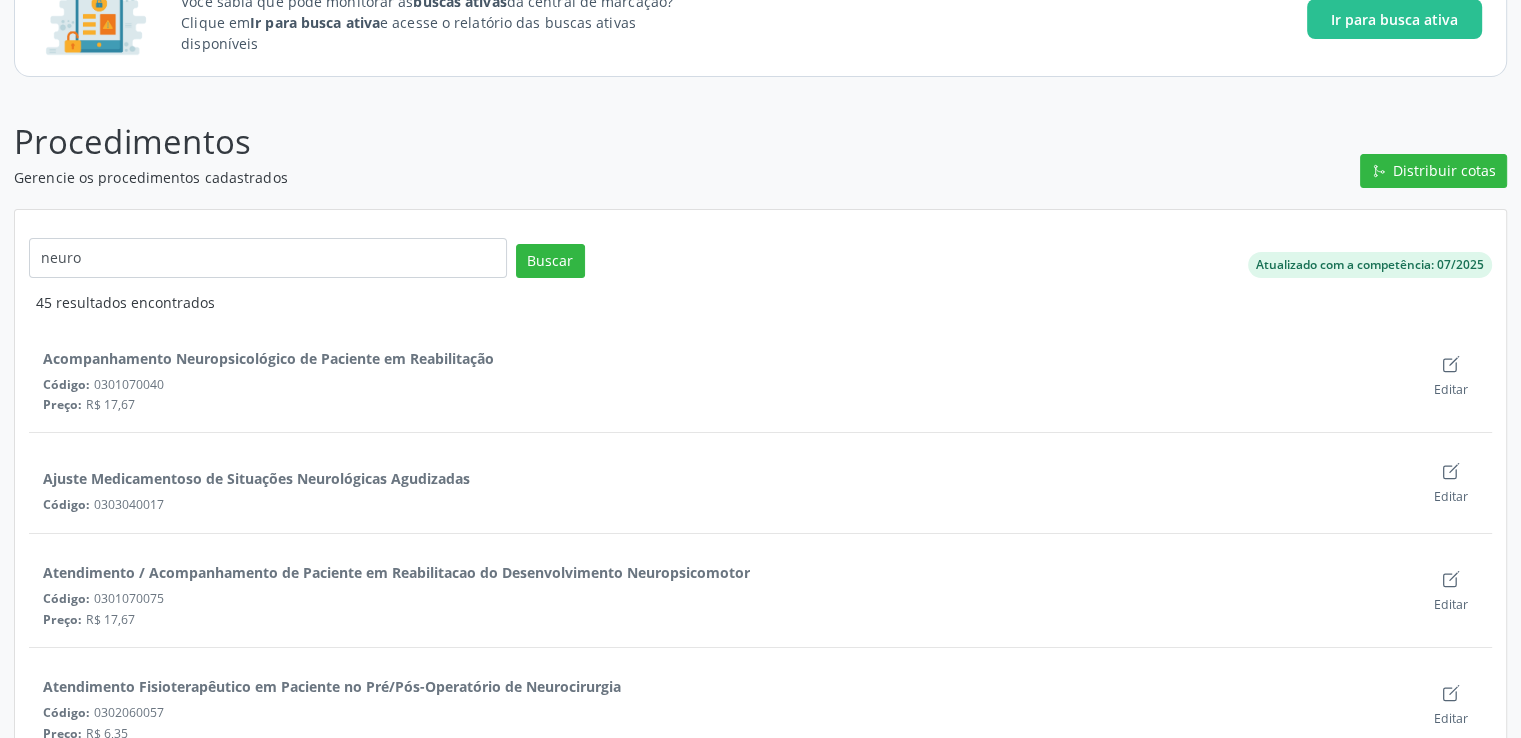scroll, scrollTop: 0, scrollLeft: 0, axis: both 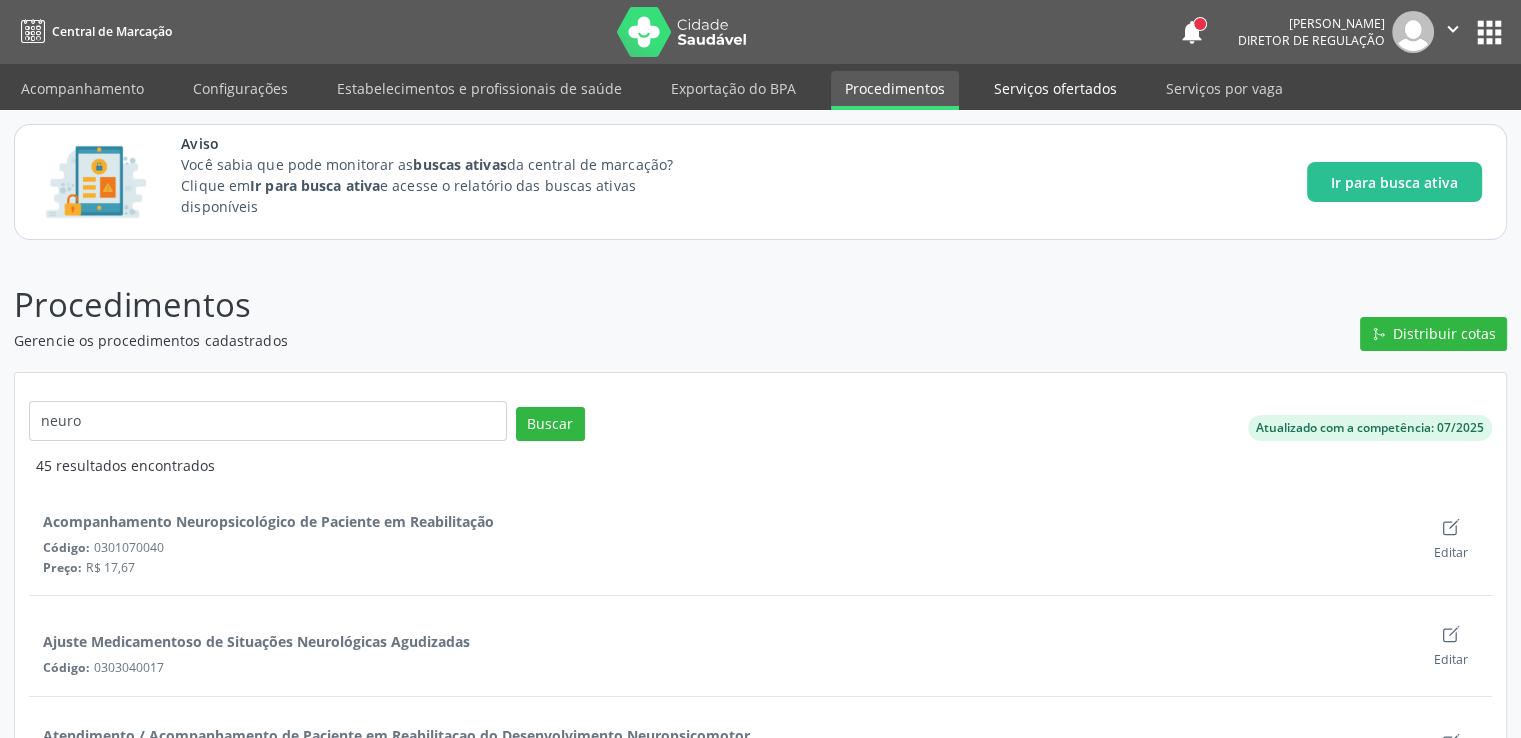 click on "Serviços ofertados" at bounding box center (1055, 88) 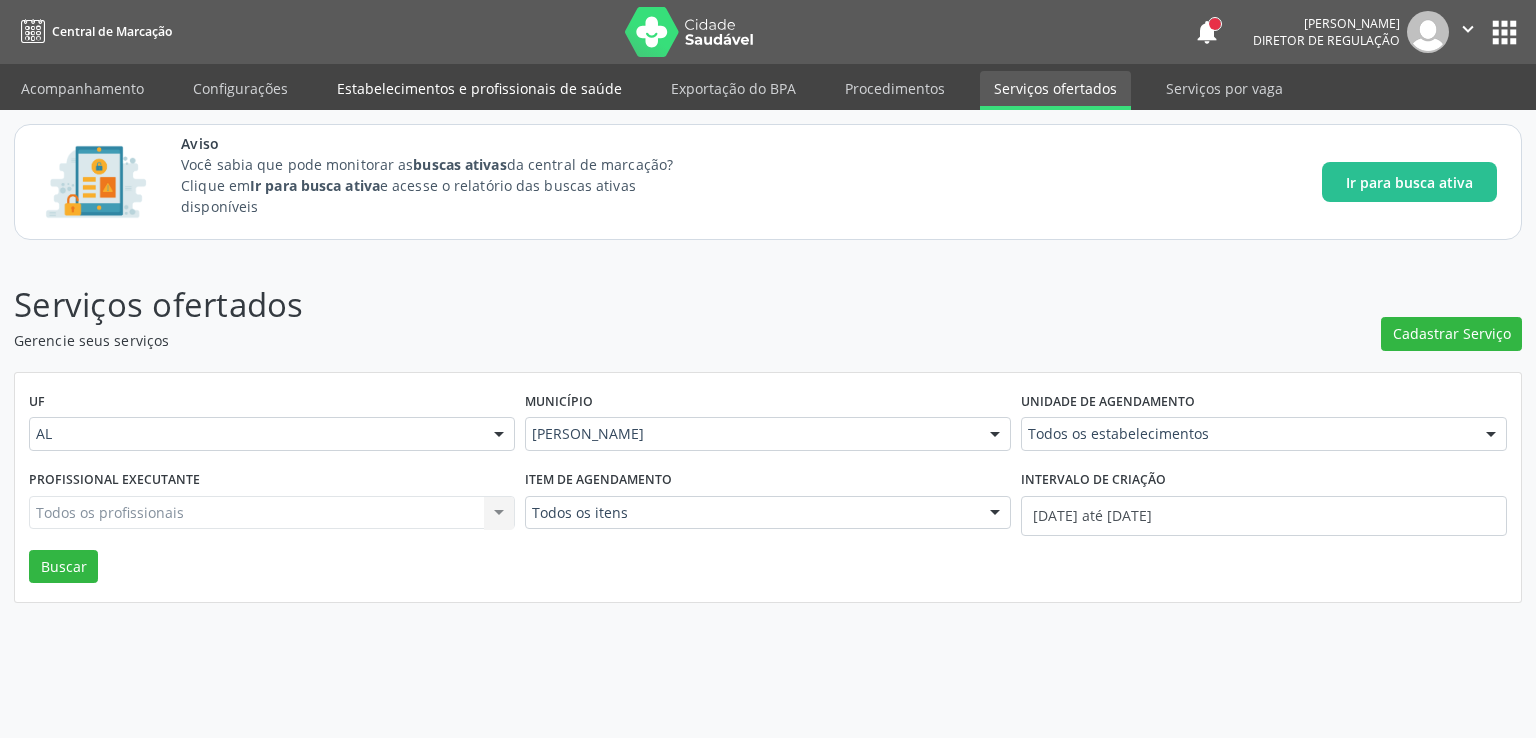 click on "Estabelecimentos e profissionais de saúde" at bounding box center [479, 88] 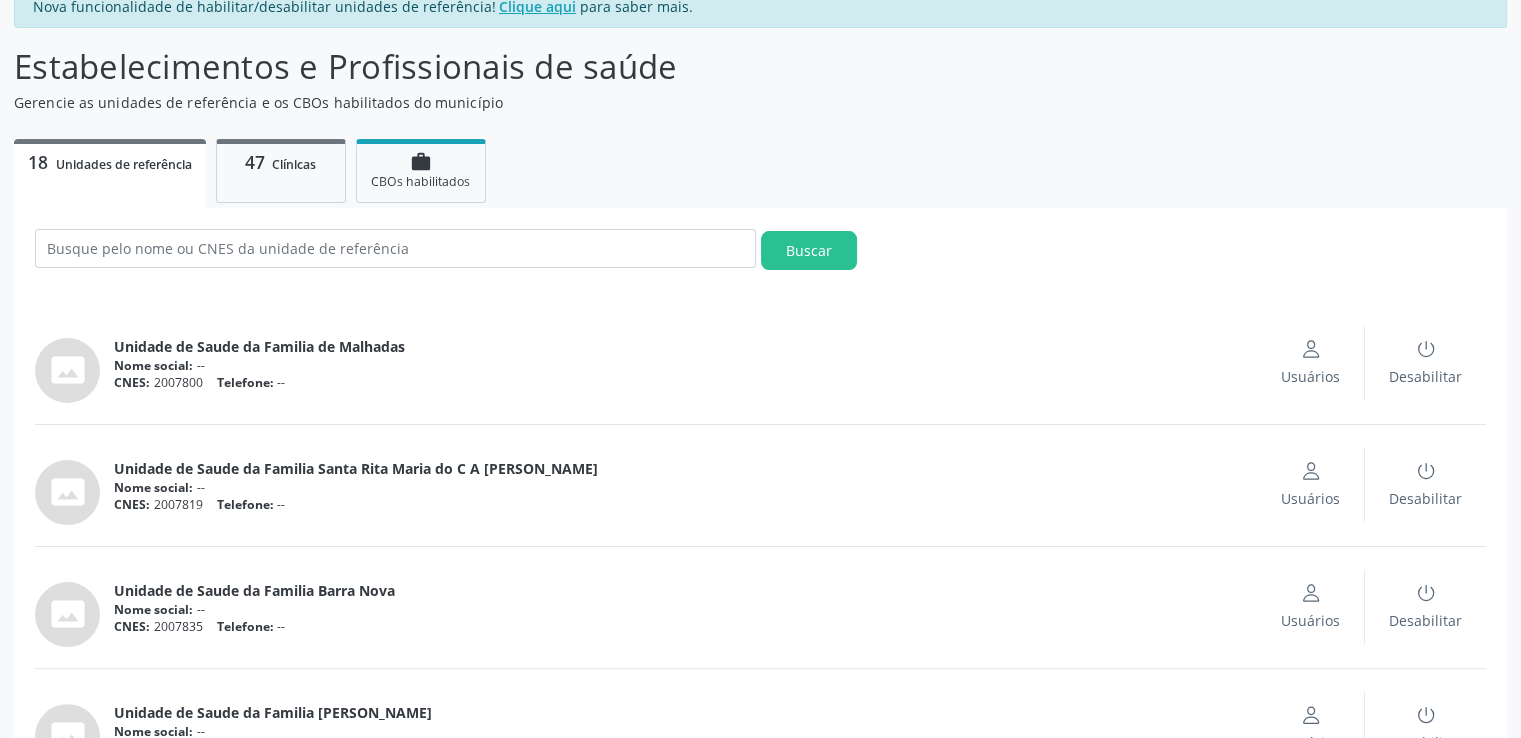 scroll, scrollTop: 300, scrollLeft: 0, axis: vertical 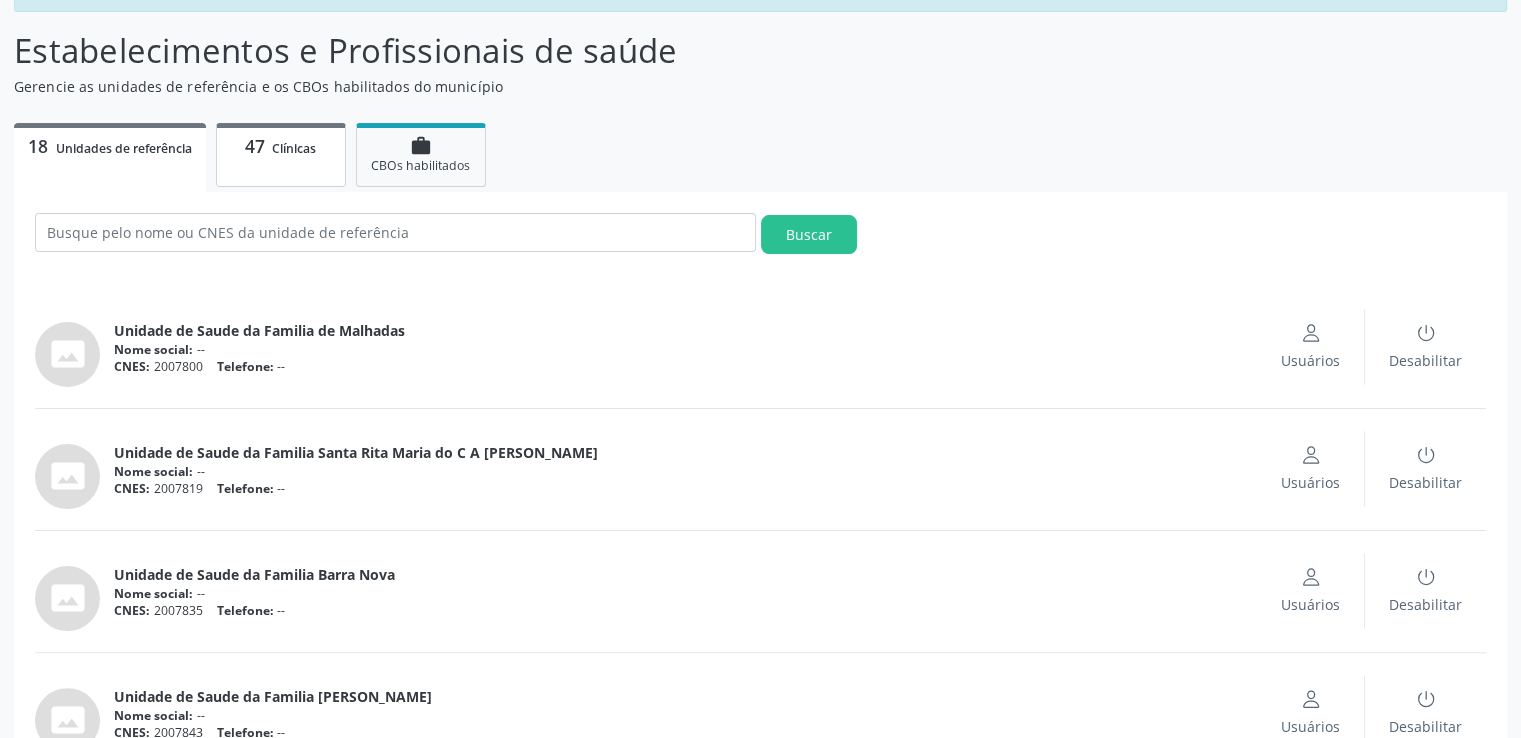 click on "47
Clínicas" at bounding box center [281, 146] 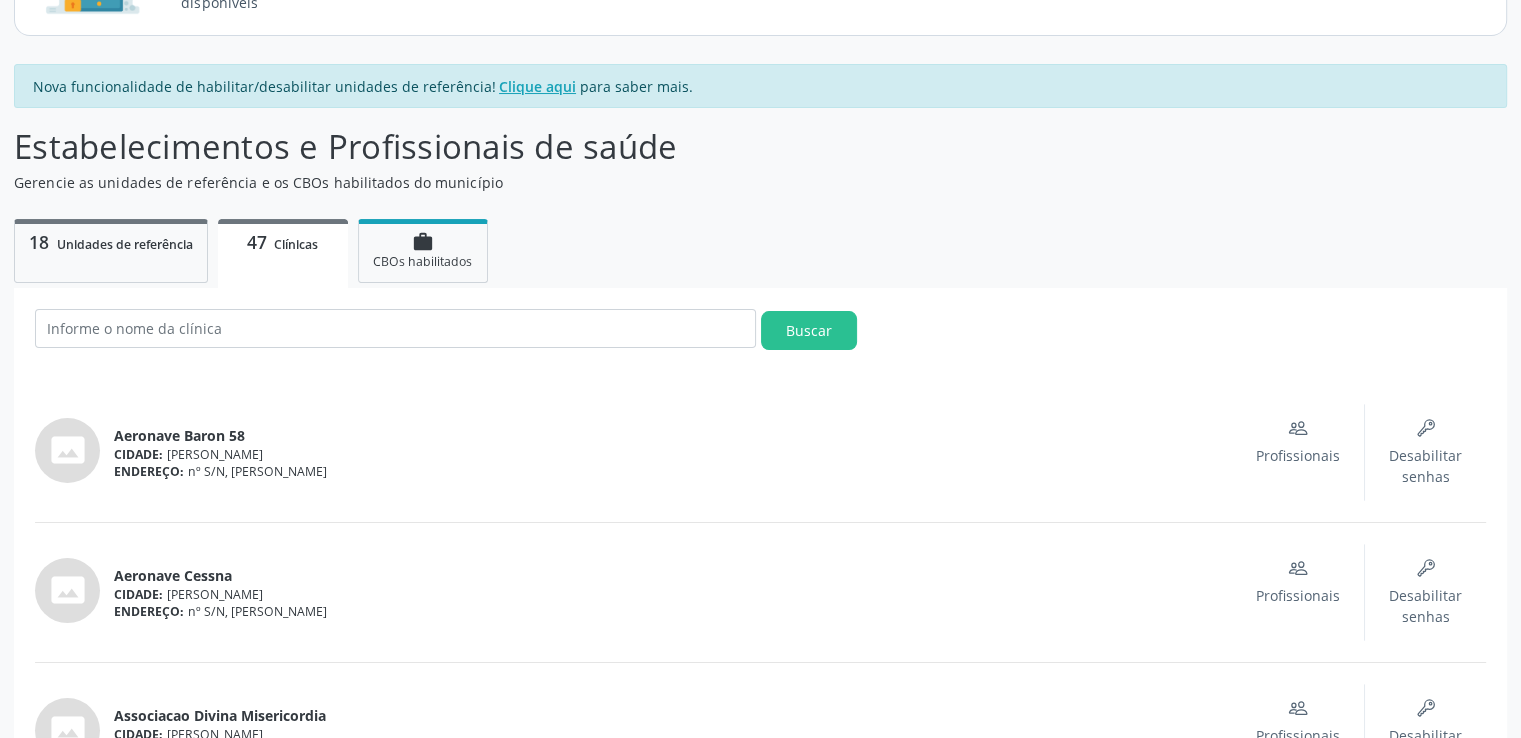 scroll, scrollTop: 100, scrollLeft: 0, axis: vertical 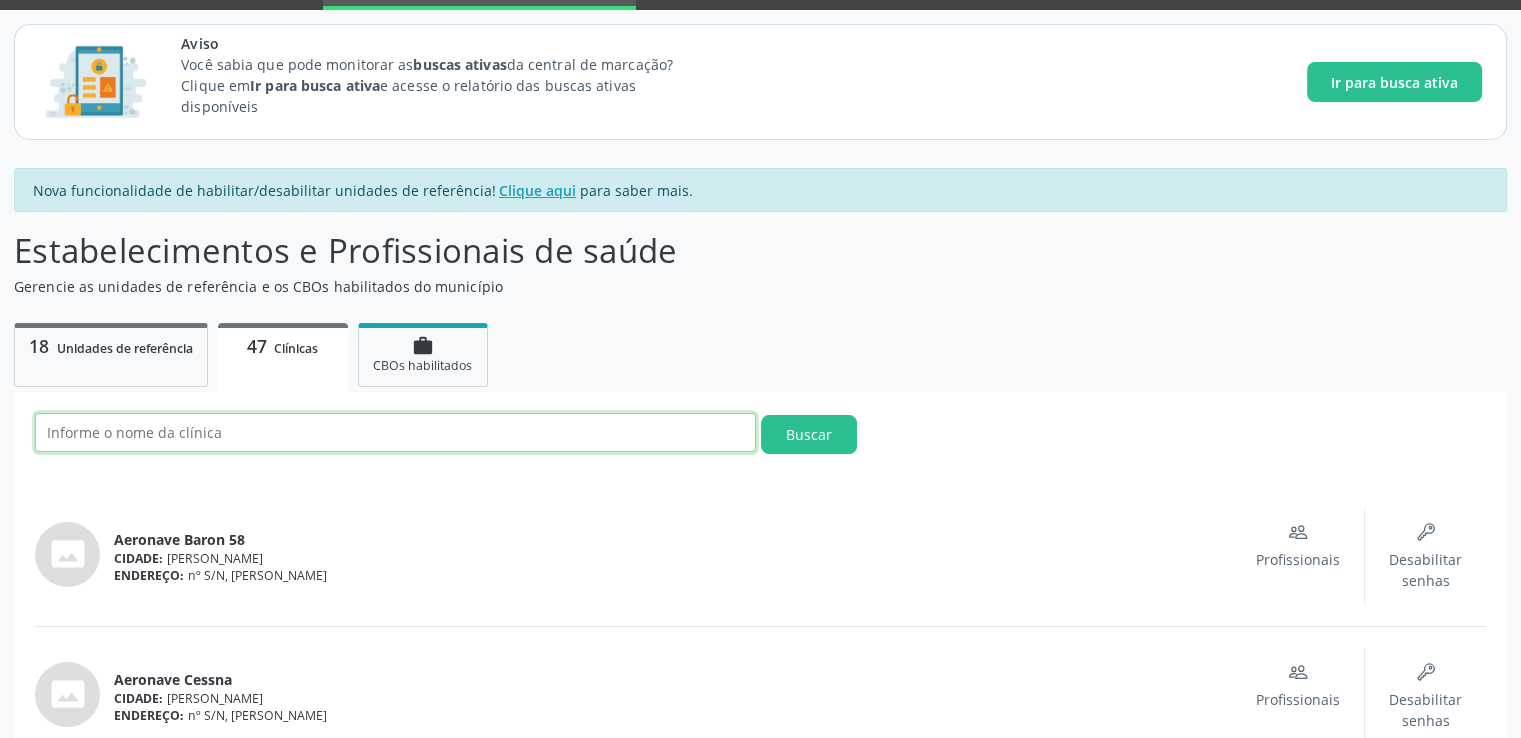 click at bounding box center (395, 432) 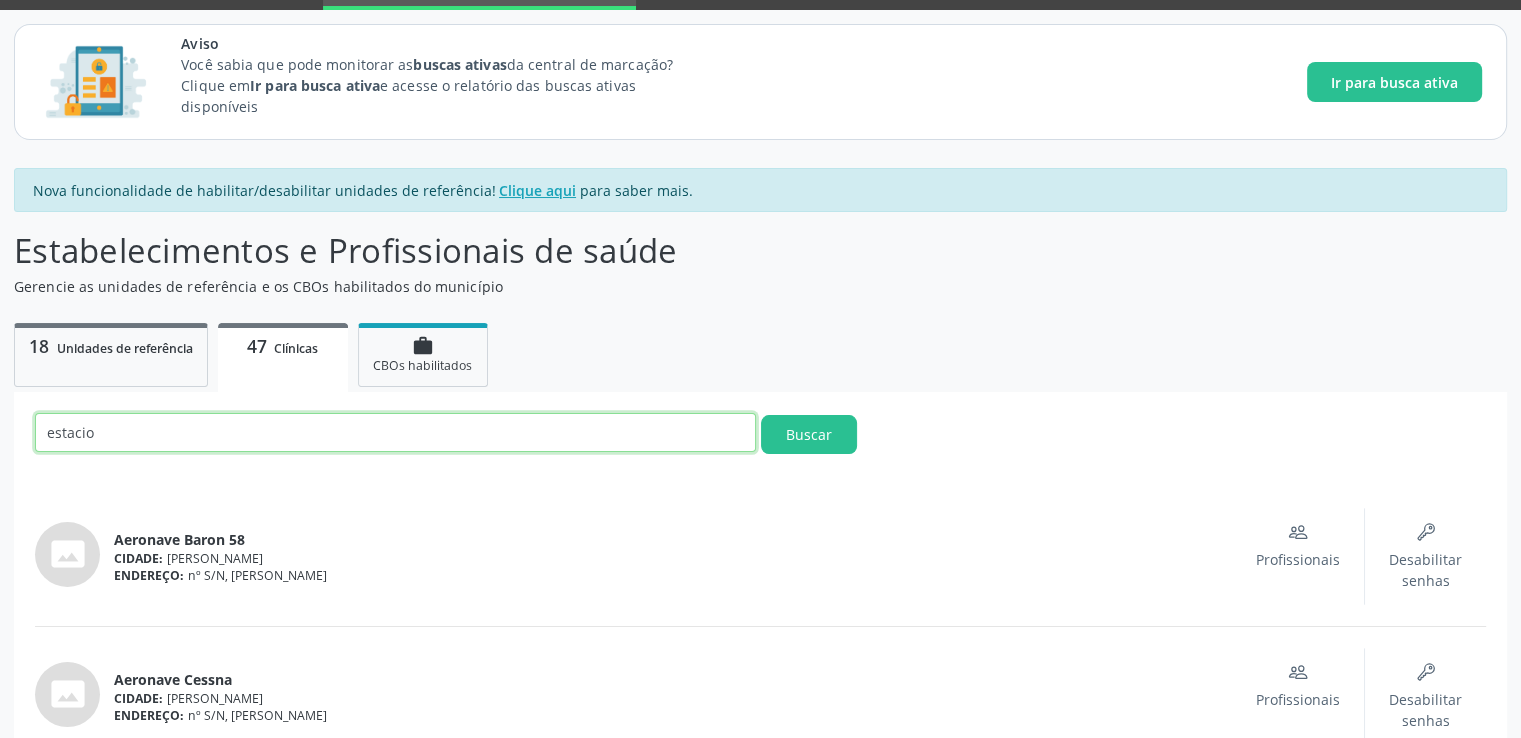 type on "estacio" 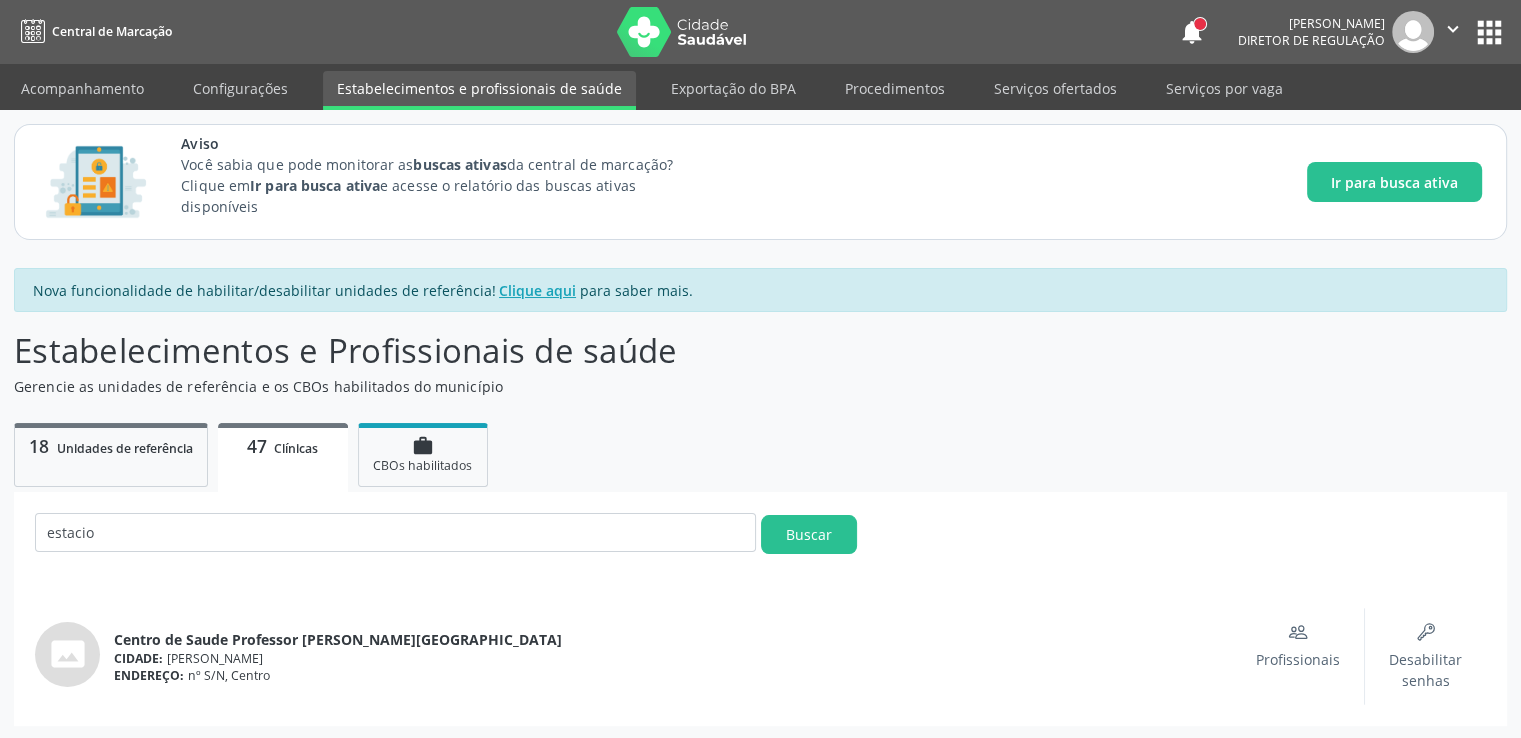 scroll, scrollTop: 0, scrollLeft: 0, axis: both 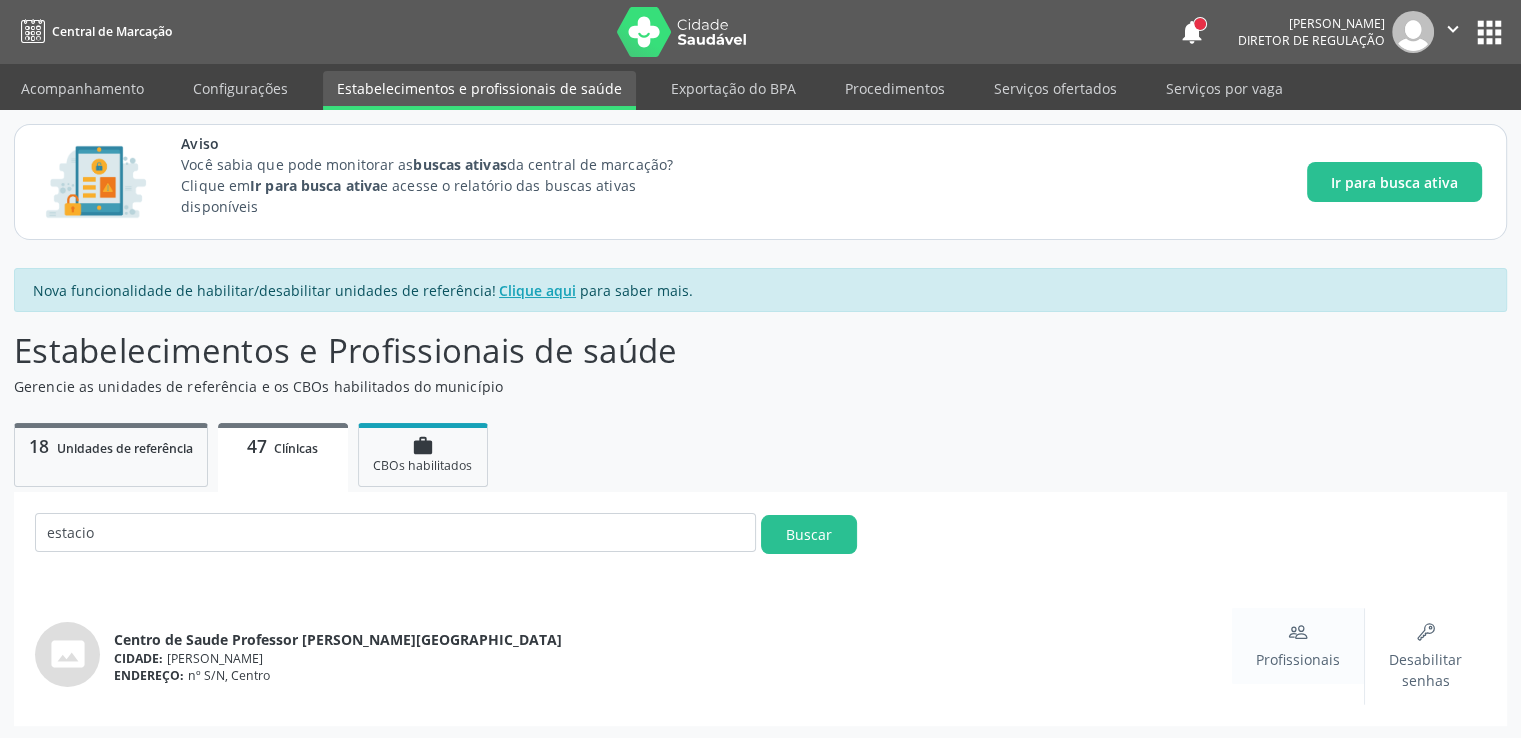 click on "People" 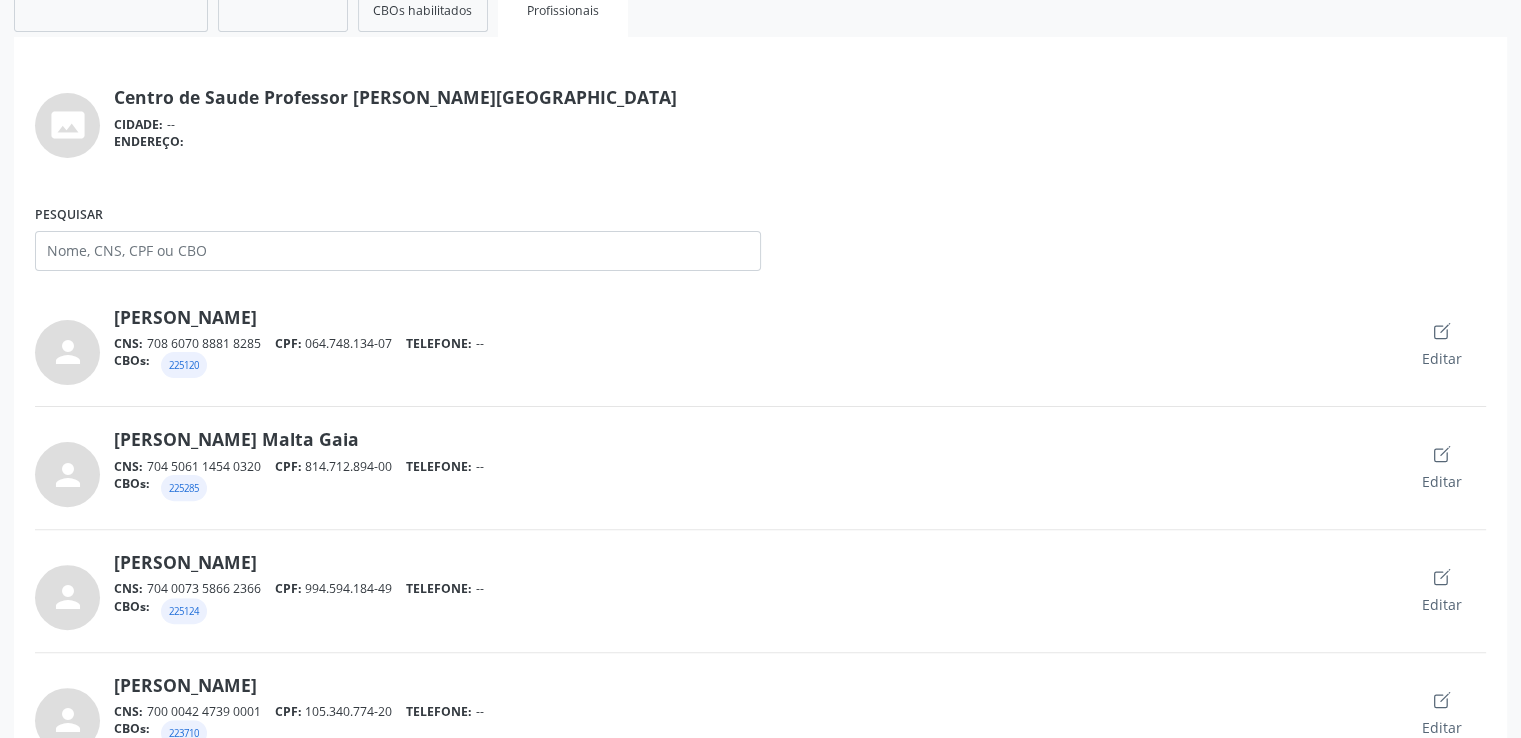 scroll, scrollTop: 500, scrollLeft: 0, axis: vertical 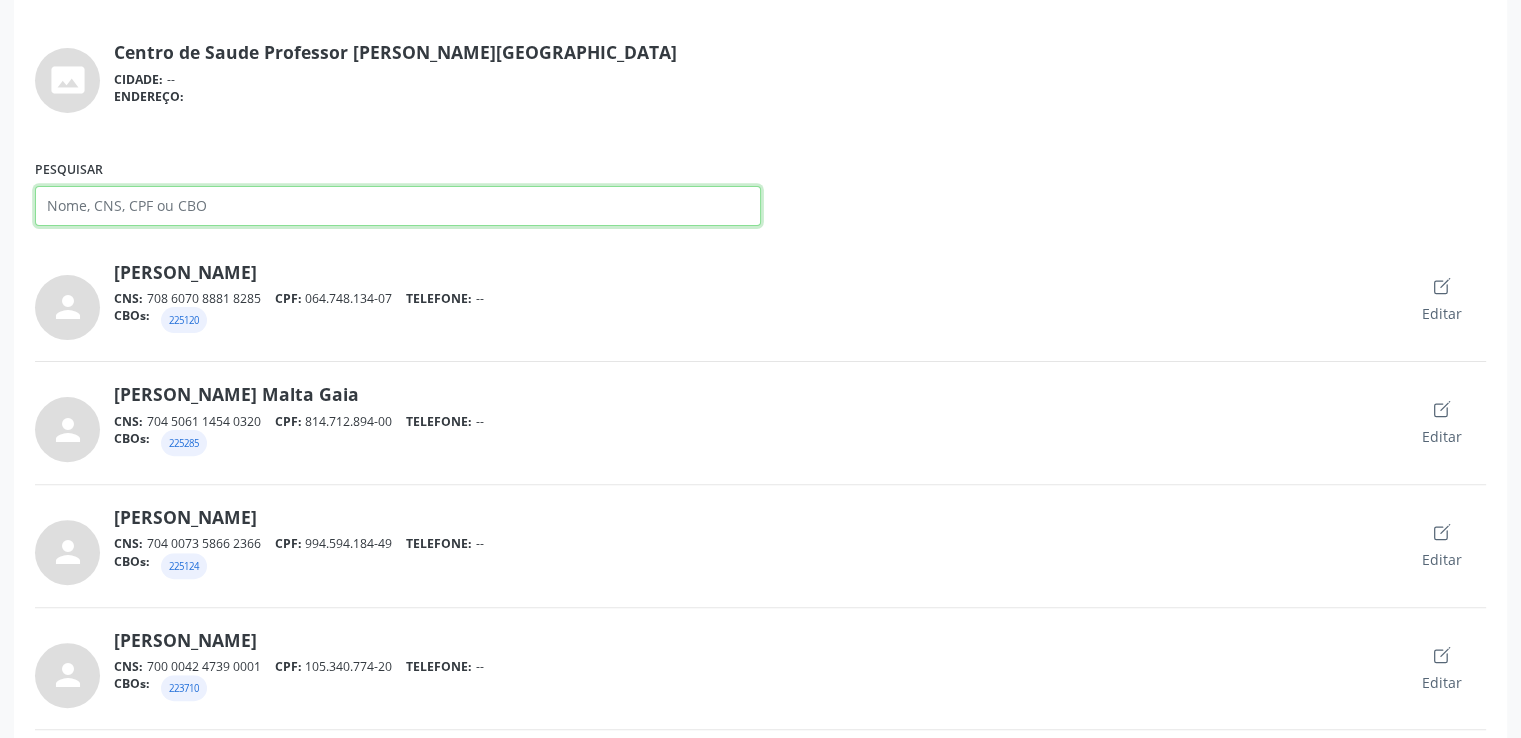 click on "Pesquisar" at bounding box center [398, 206] 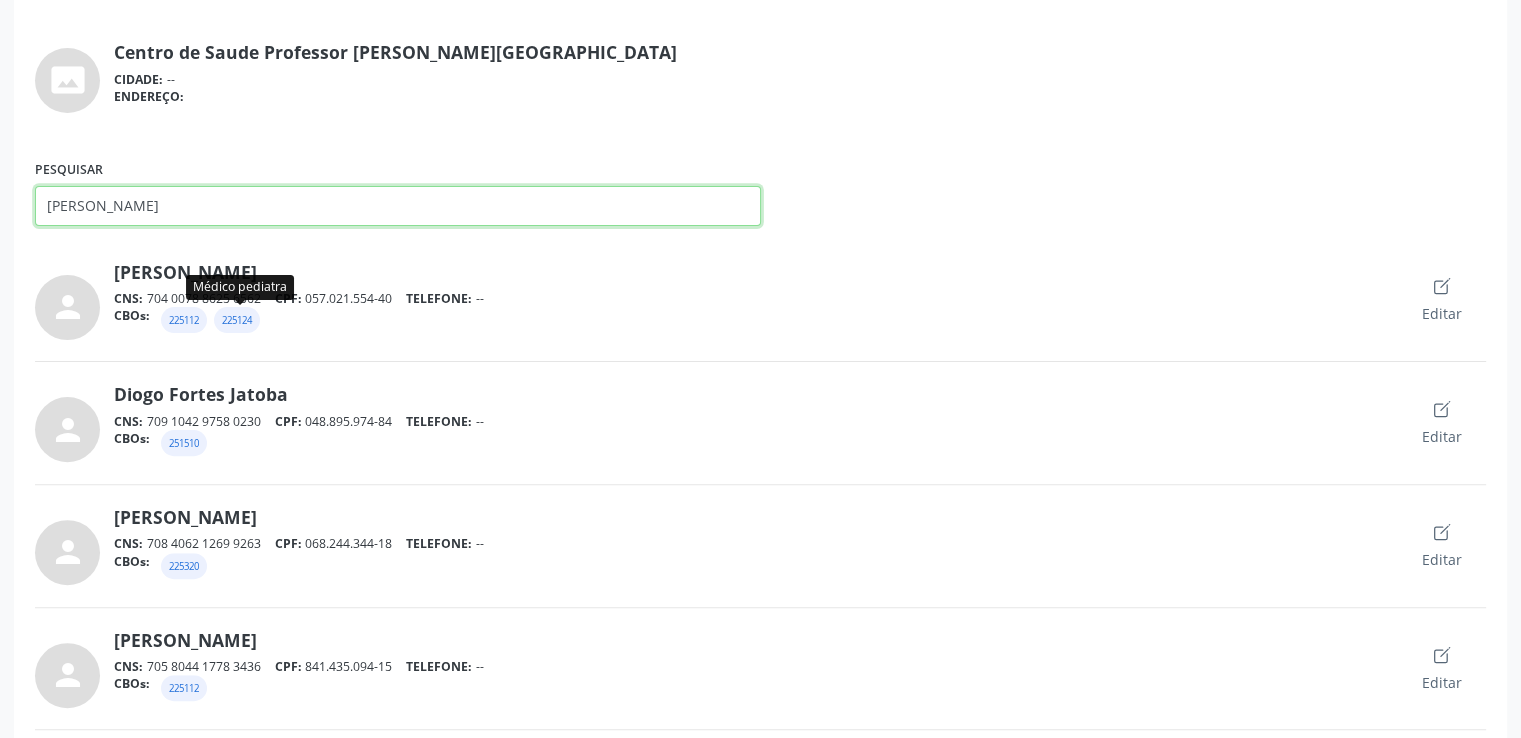 type on "barbara" 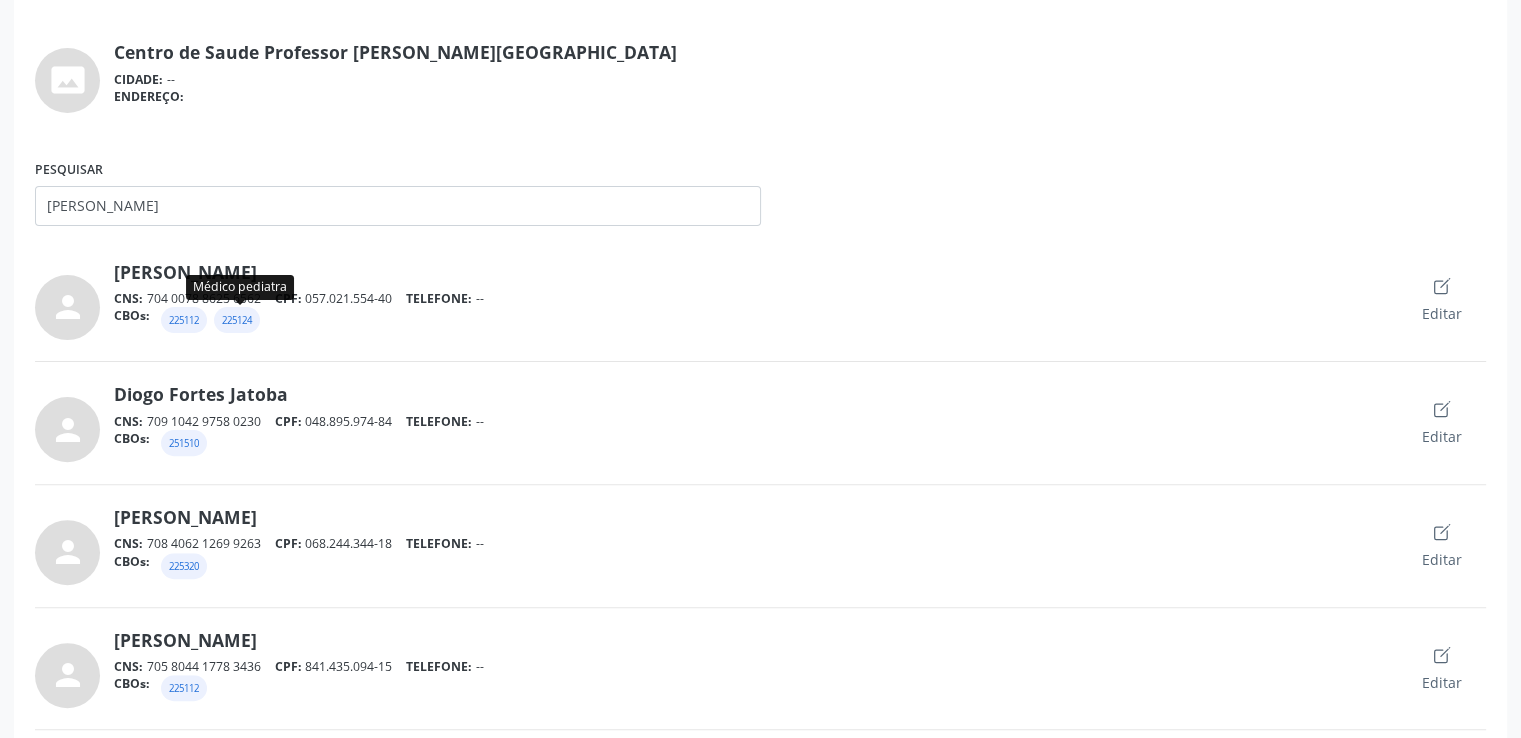 click on "CBOs:    225112 225124" at bounding box center [756, 323] 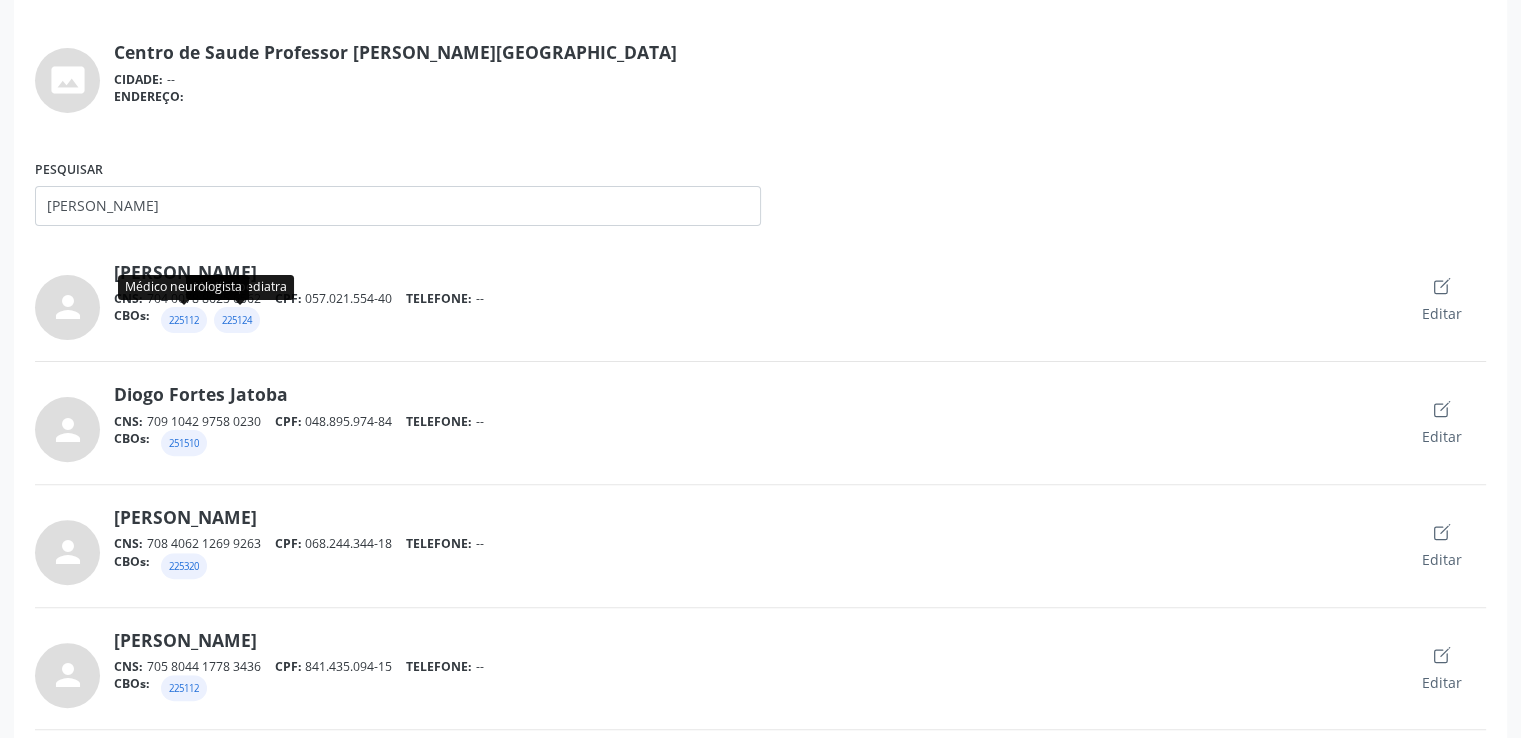 click on "225112" at bounding box center [184, 320] 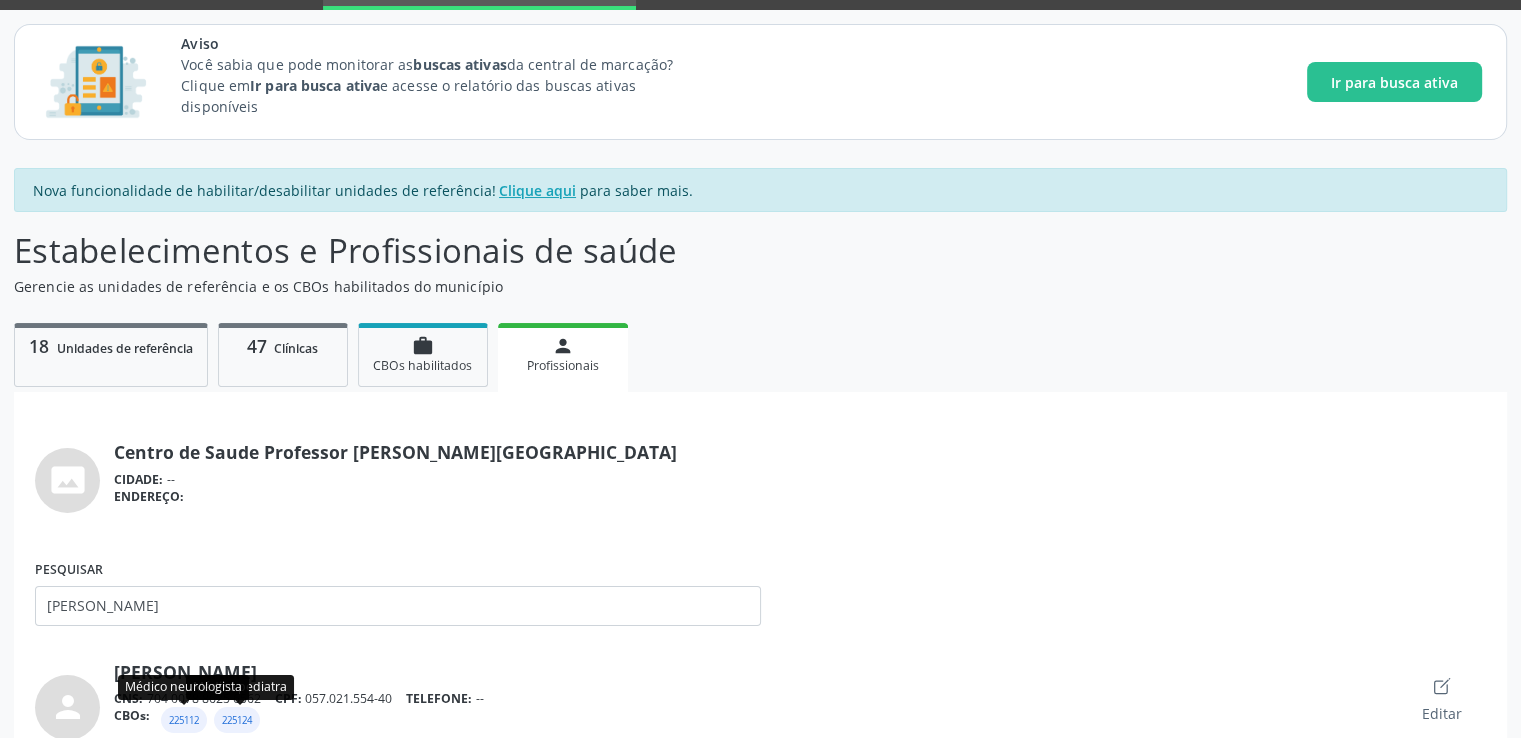 scroll, scrollTop: 0, scrollLeft: 0, axis: both 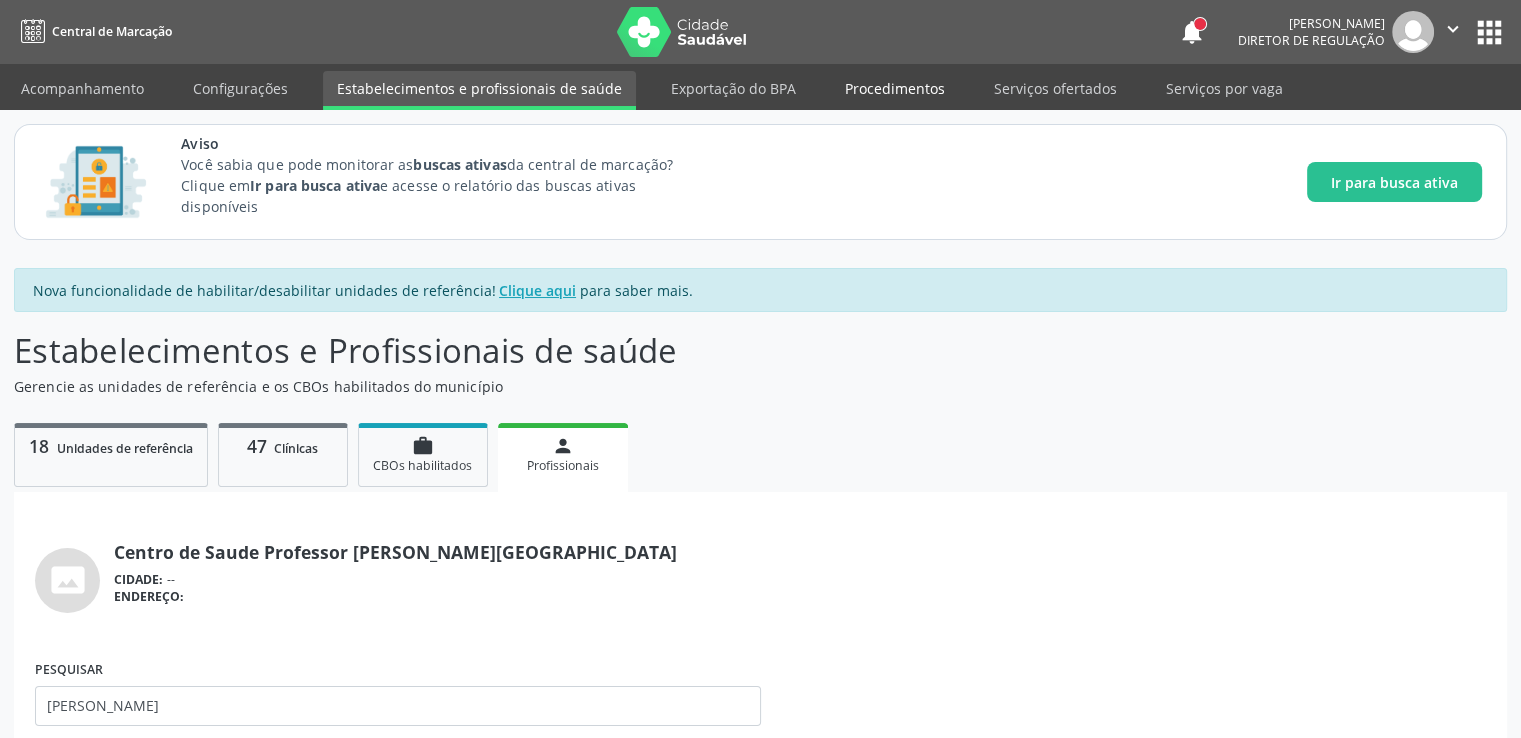 click on "Procedimentos" at bounding box center (895, 88) 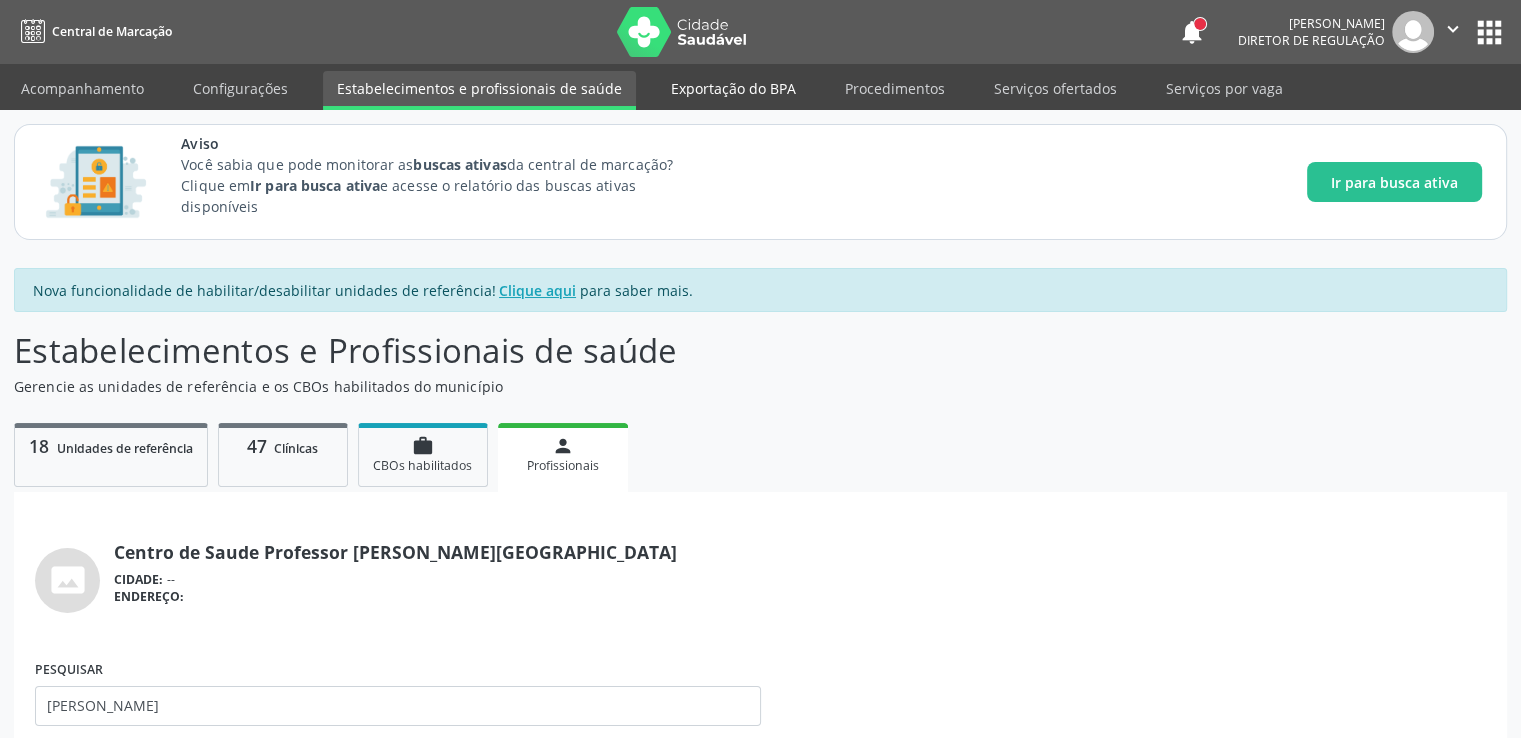 click on "Exportação do BPA" at bounding box center [733, 88] 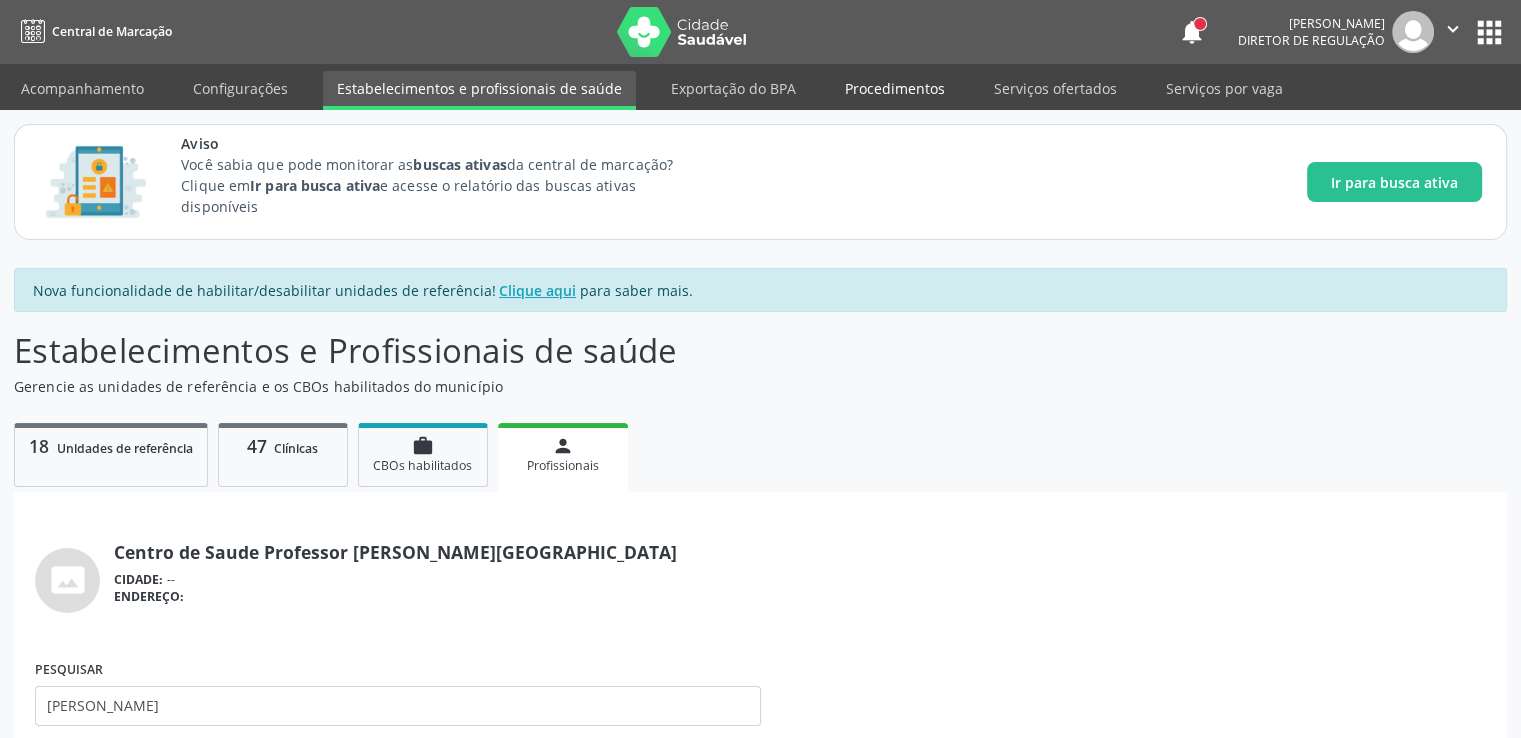 click on "Procedimentos" at bounding box center [895, 88] 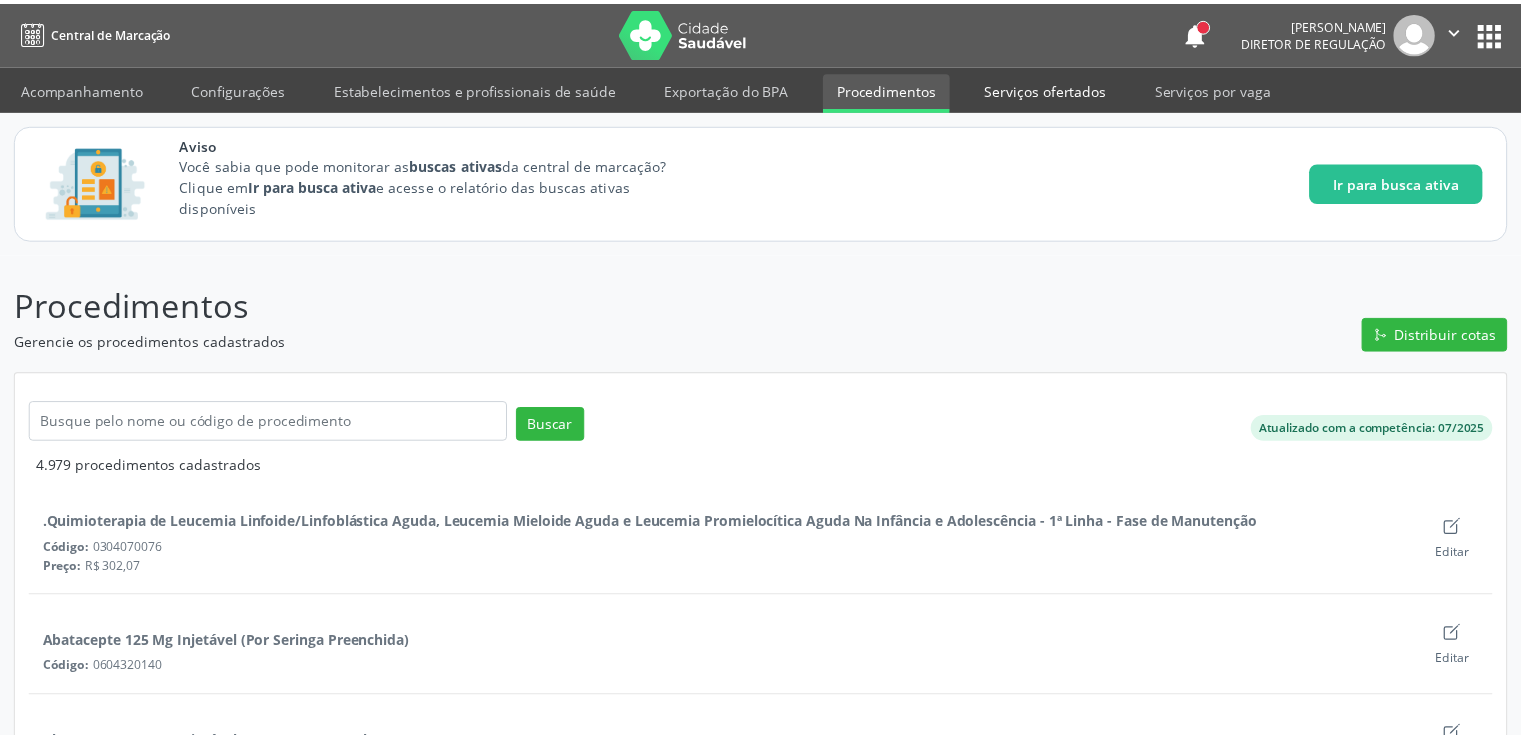 scroll, scrollTop: 0, scrollLeft: 0, axis: both 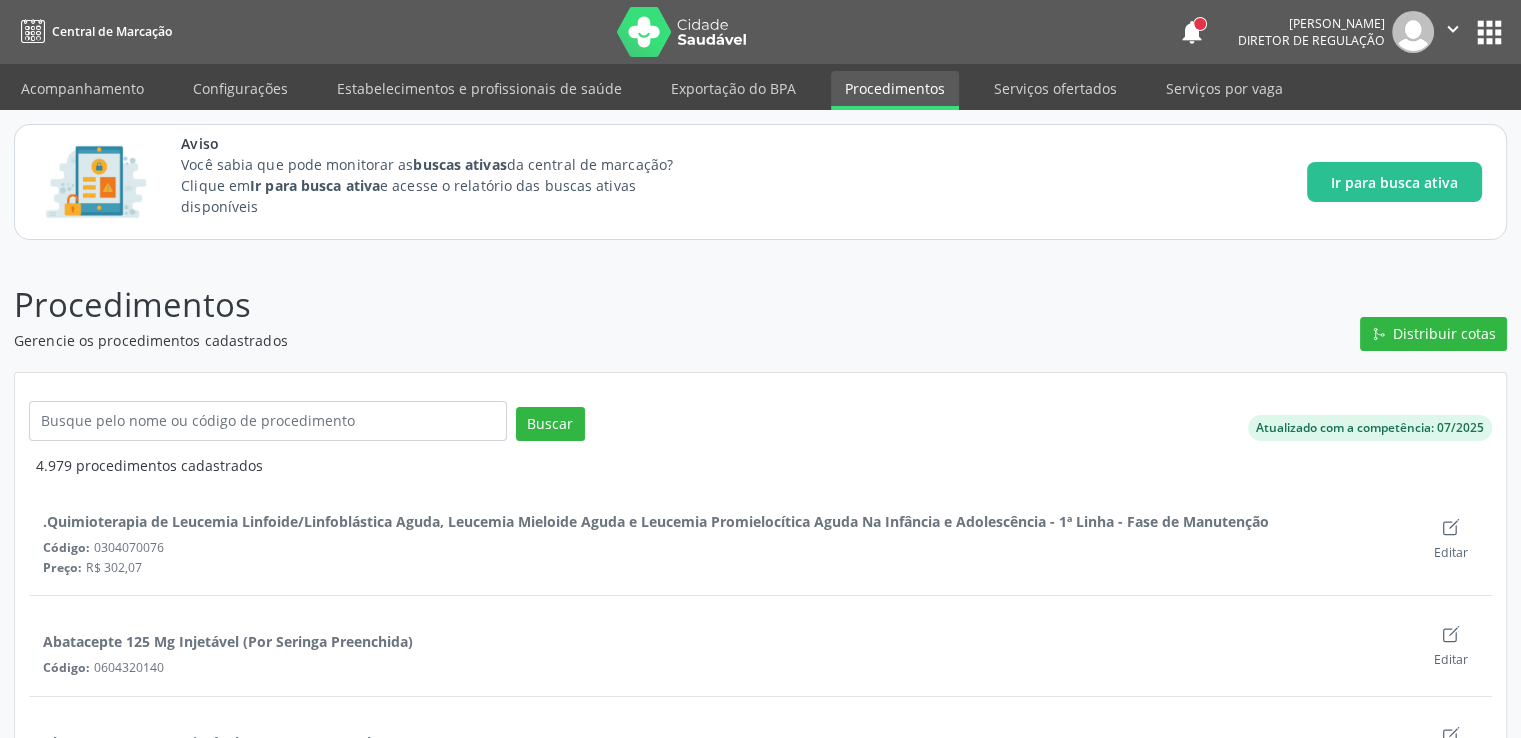 click on "Procedimentos" at bounding box center (895, 90) 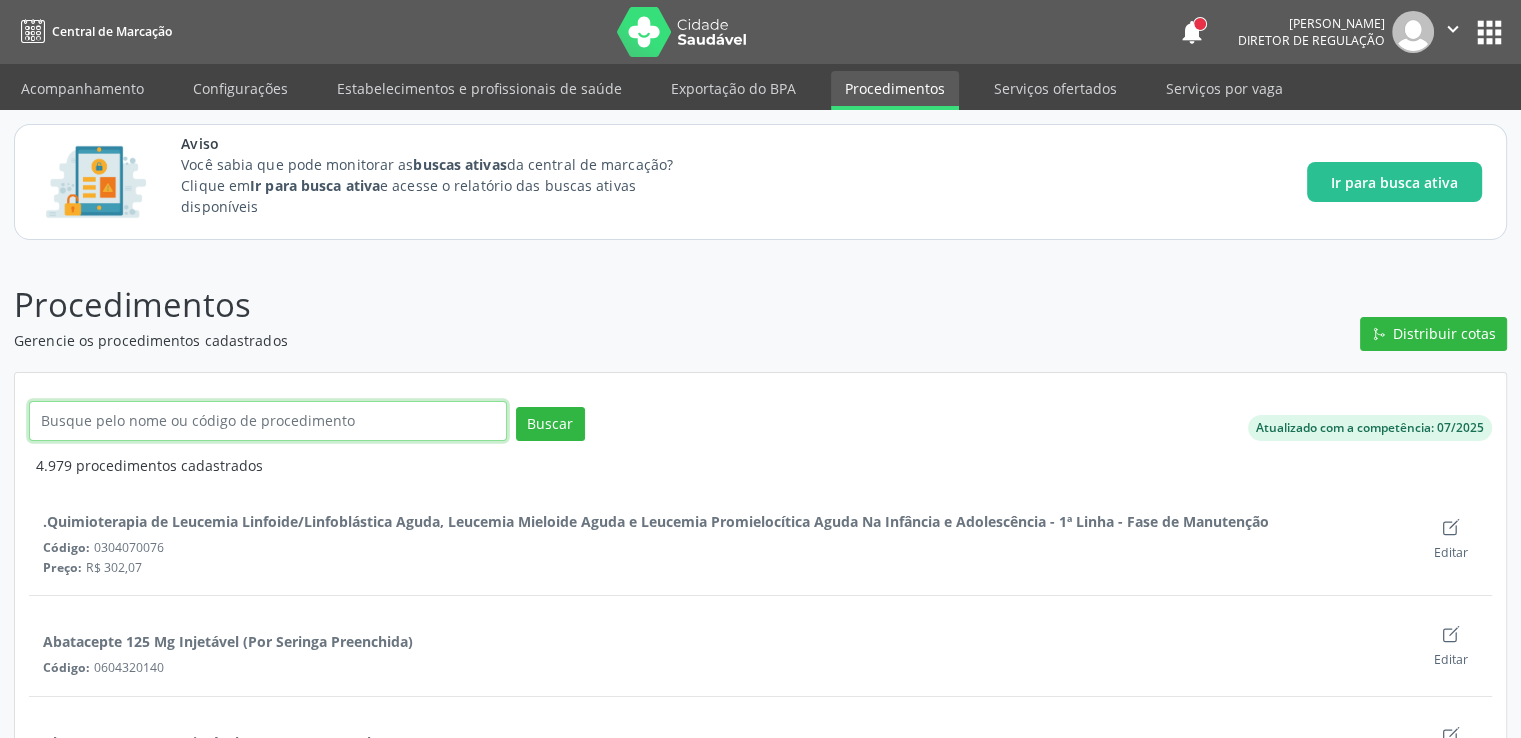 click at bounding box center [268, 421] 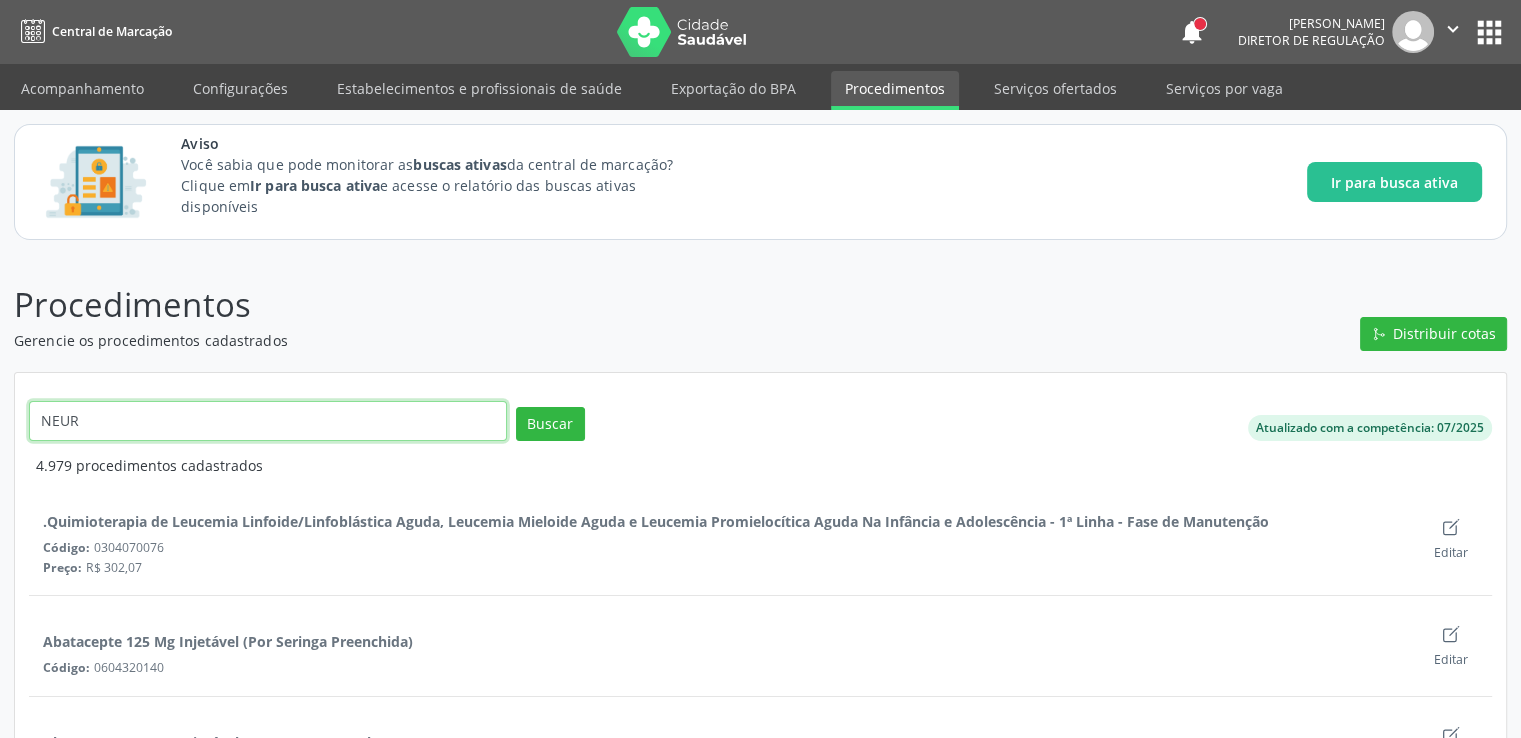 type on "NEURO" 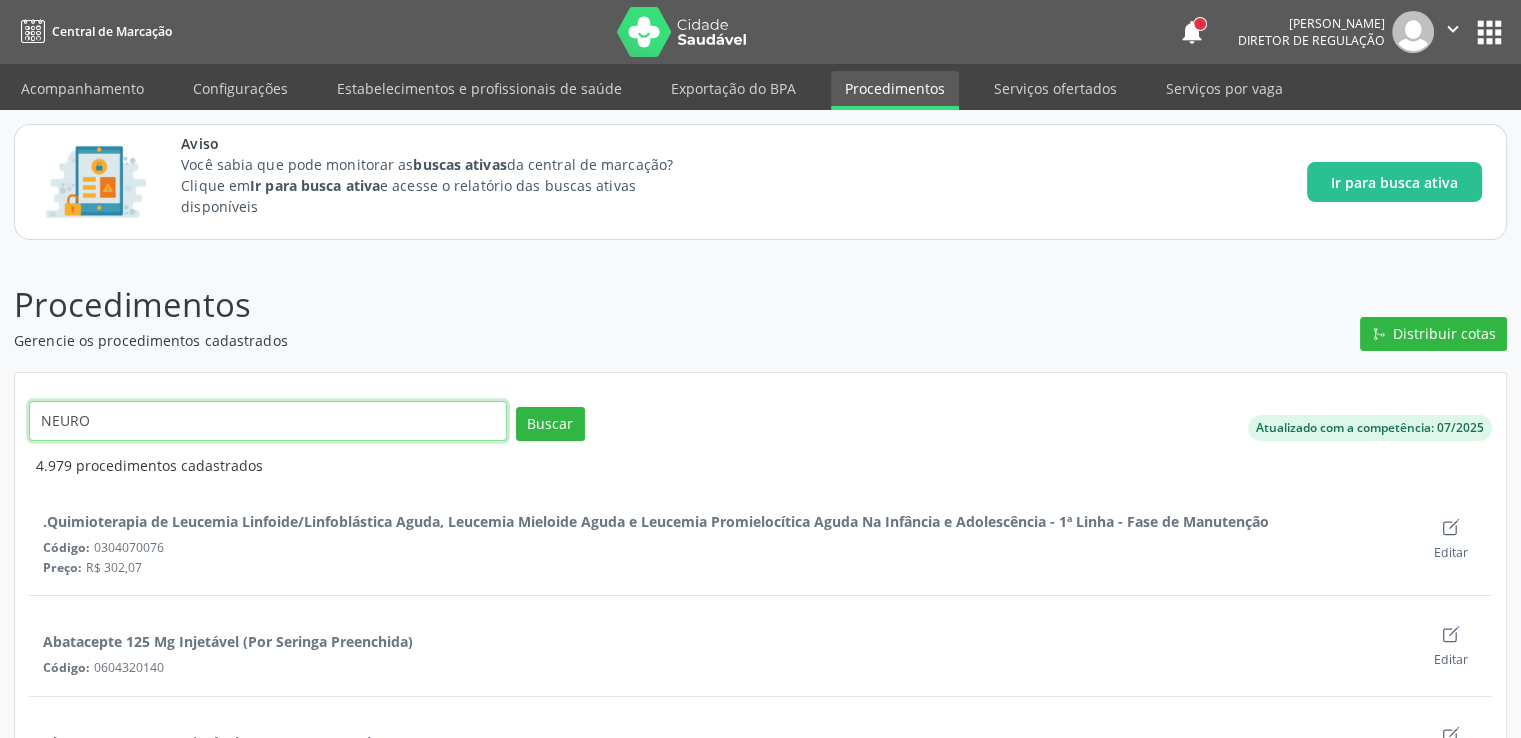 click on "Buscar" at bounding box center [550, 424] 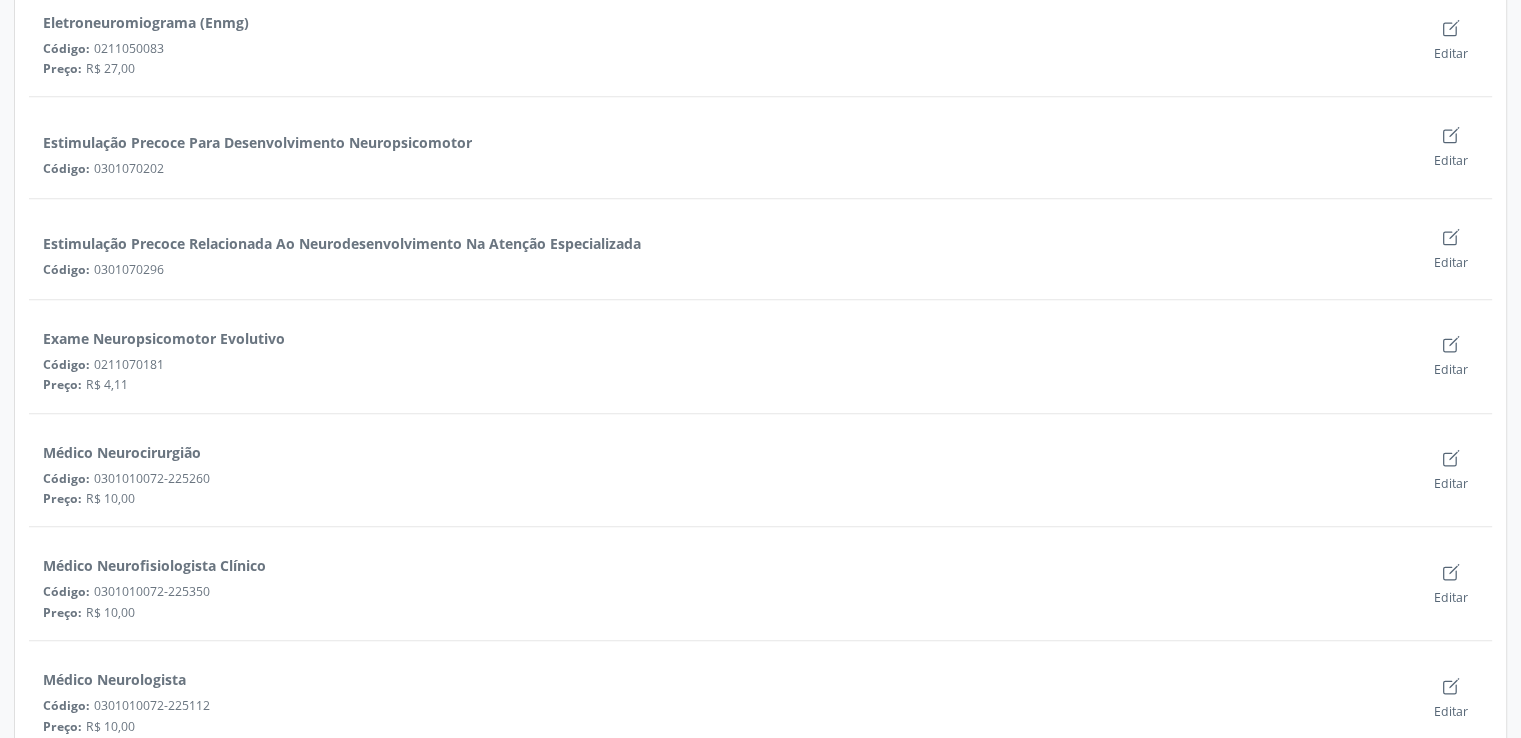 scroll, scrollTop: 1700, scrollLeft: 0, axis: vertical 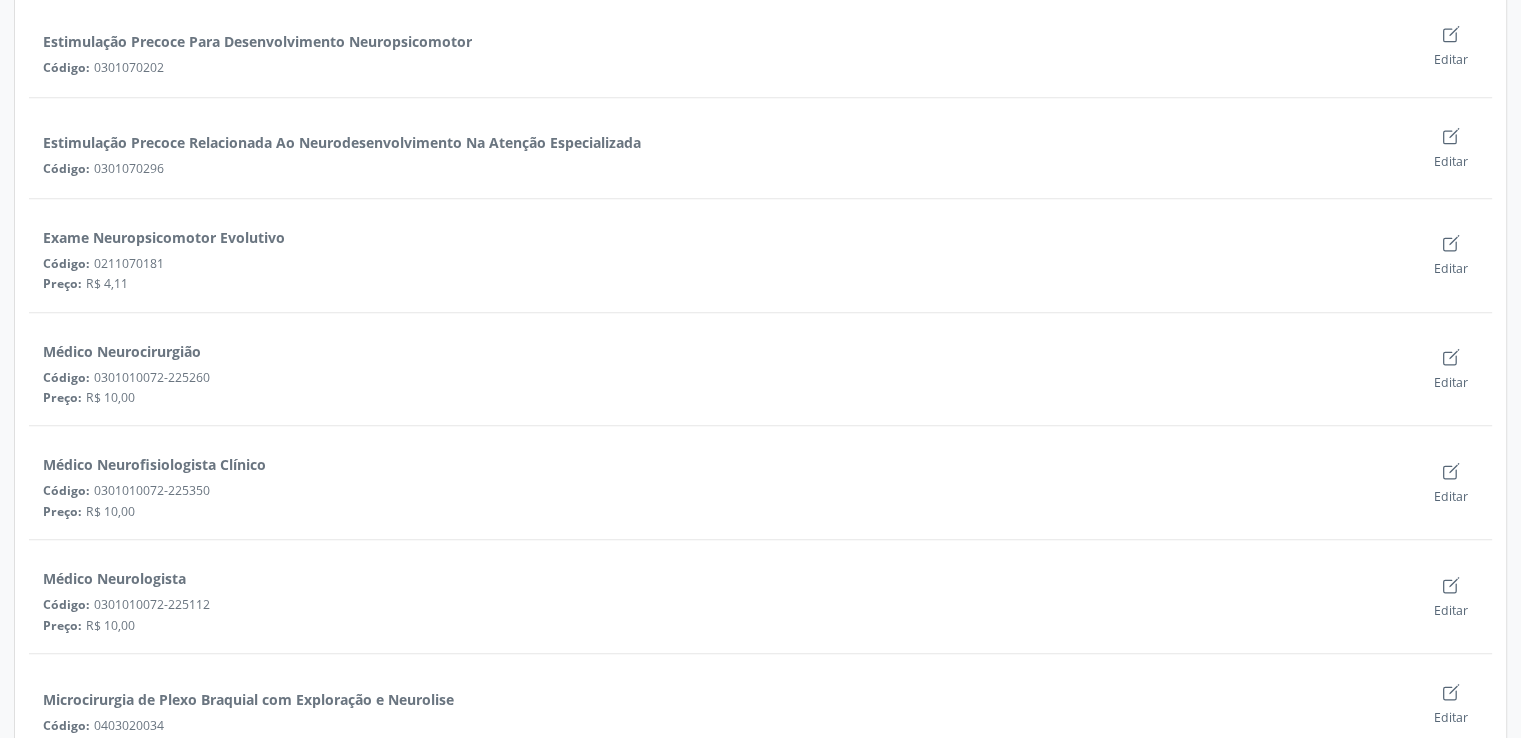 drag, startPoint x: 93, startPoint y: 601, endPoint x: 161, endPoint y: 601, distance: 68 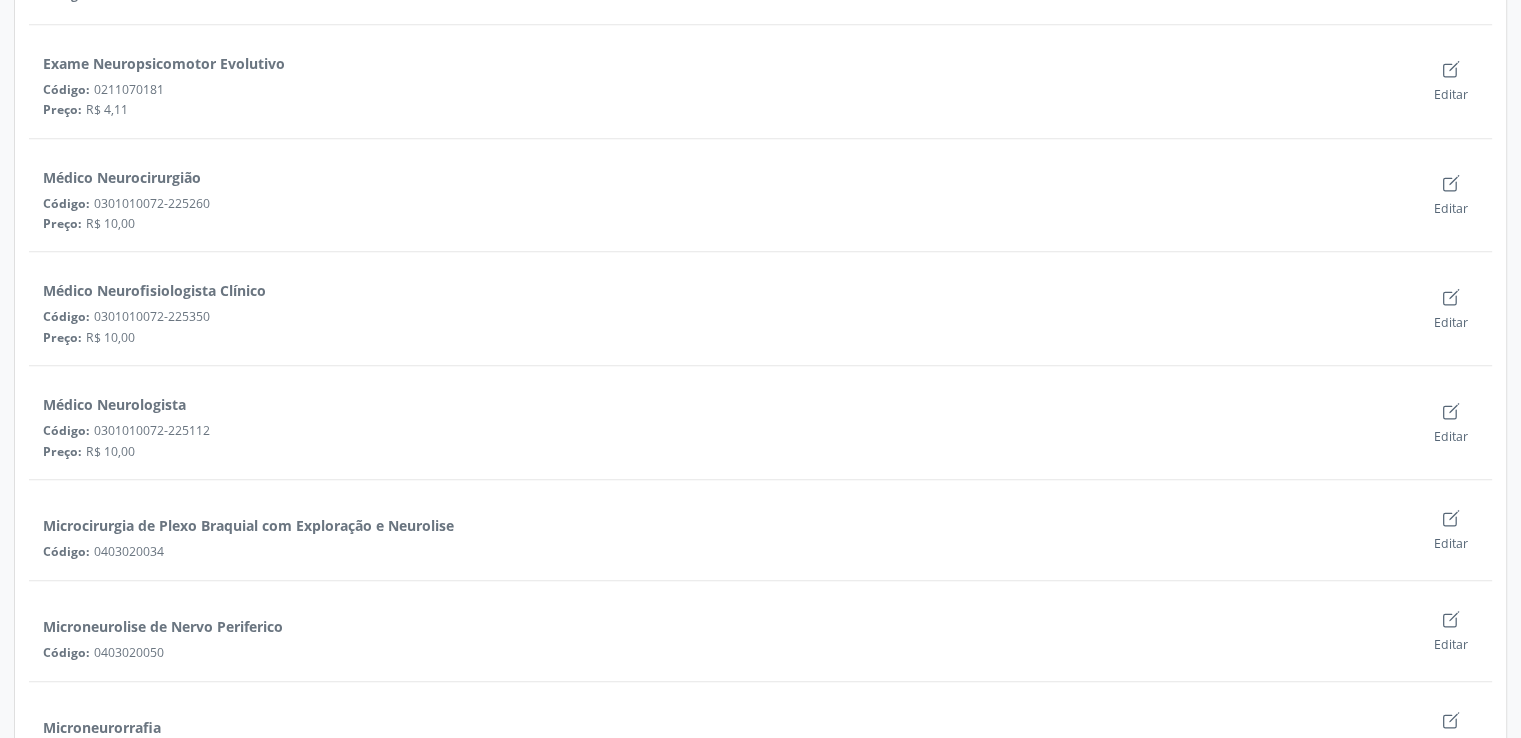 scroll, scrollTop: 2000, scrollLeft: 0, axis: vertical 